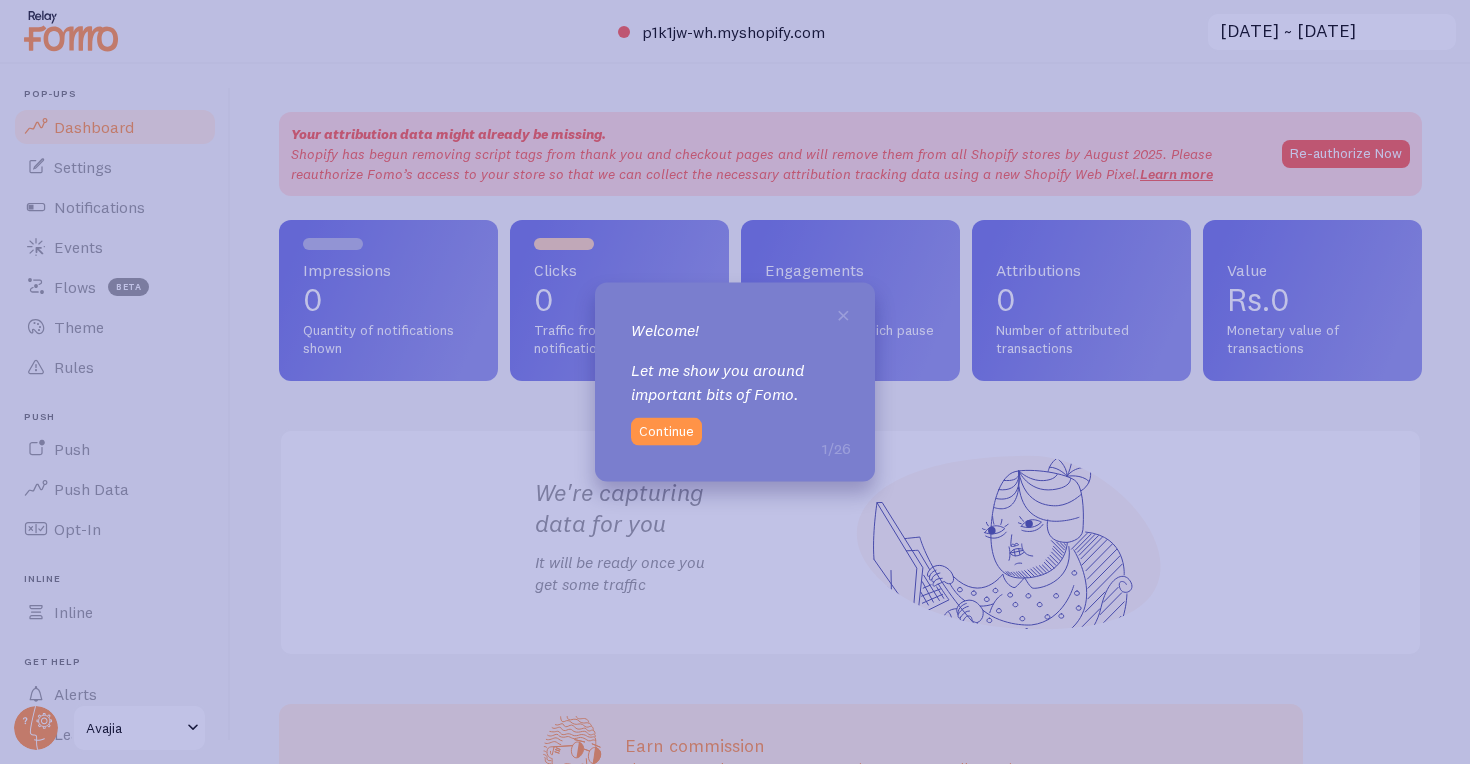 scroll, scrollTop: 0, scrollLeft: 0, axis: both 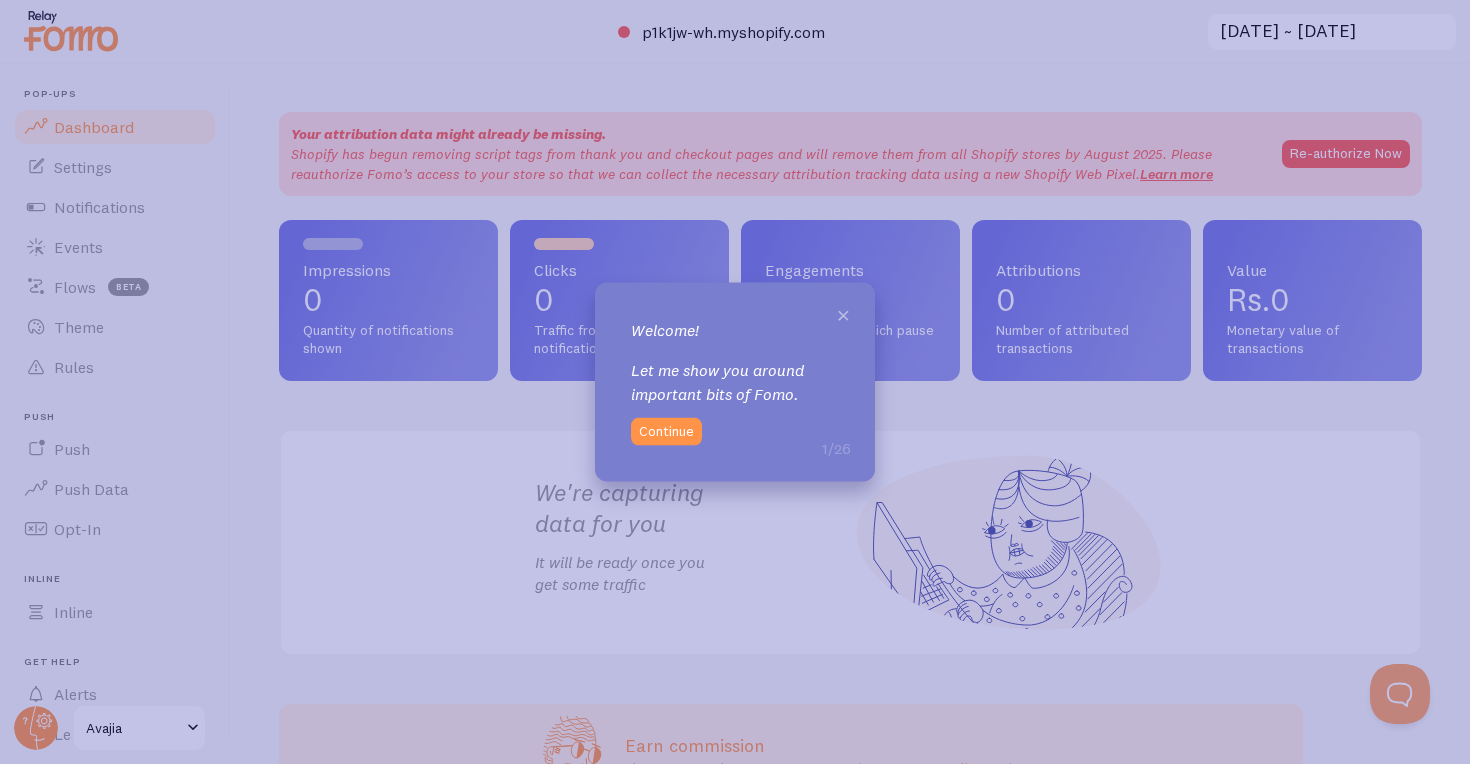 click on "×" at bounding box center (843, 314) 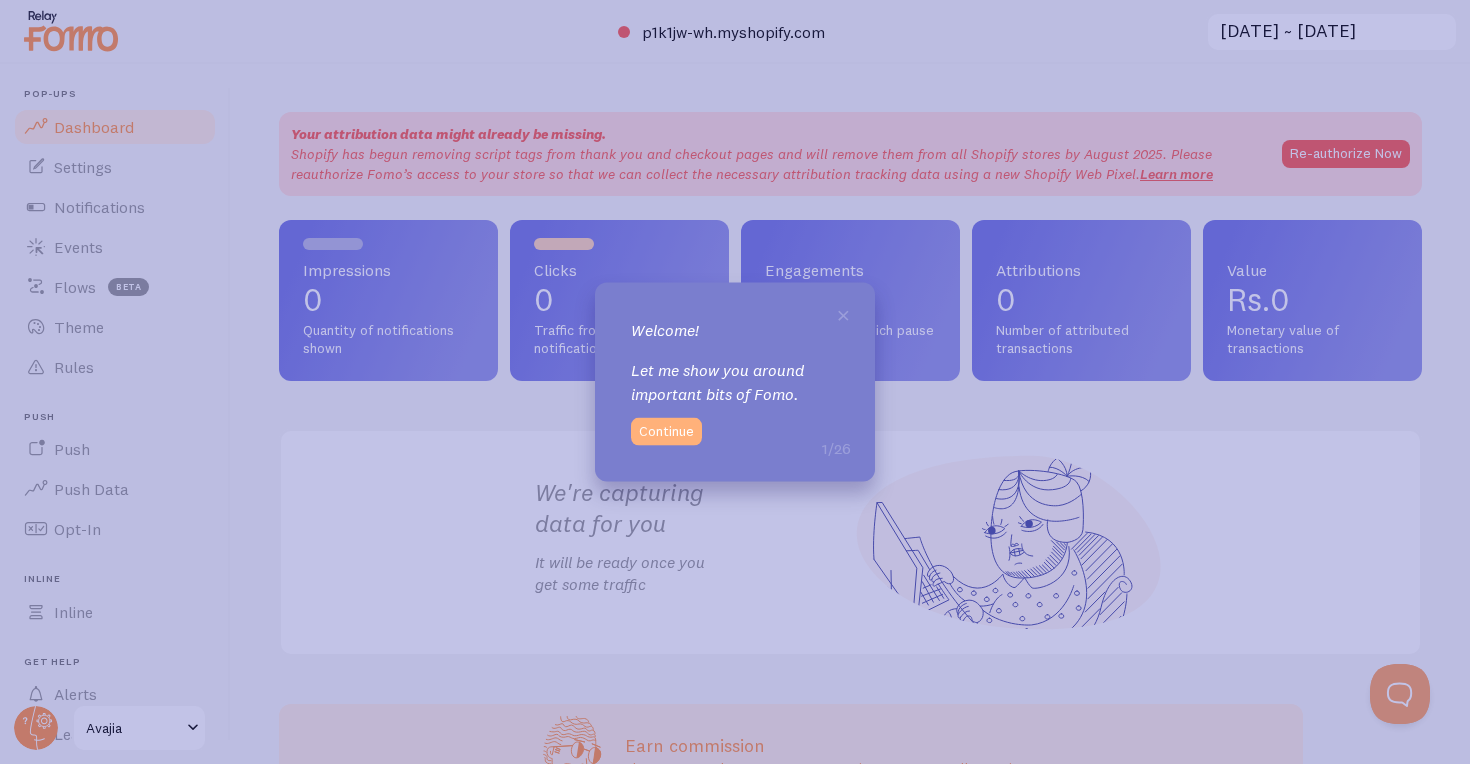 click on "Continue" at bounding box center (666, 431) 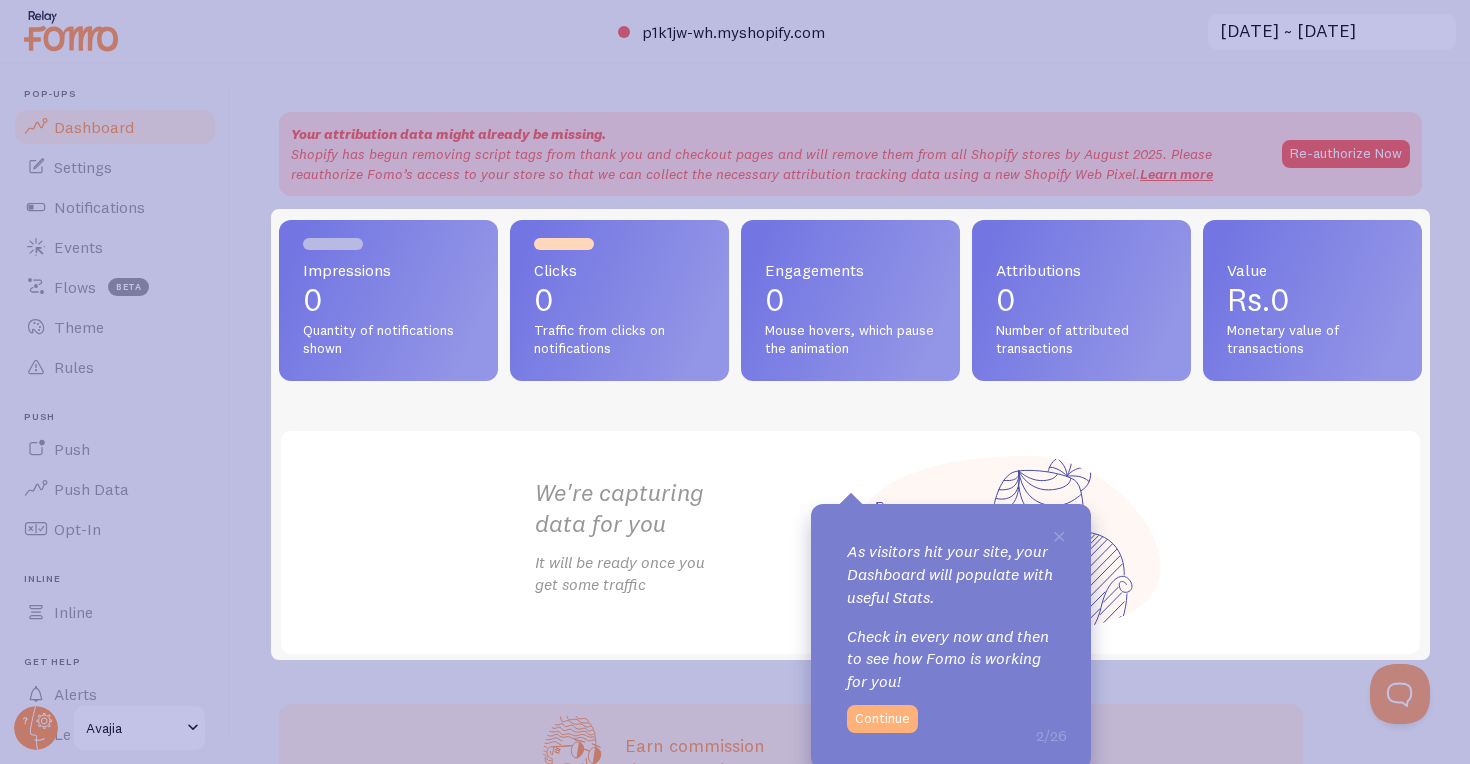 click on "Continue" at bounding box center [882, 719] 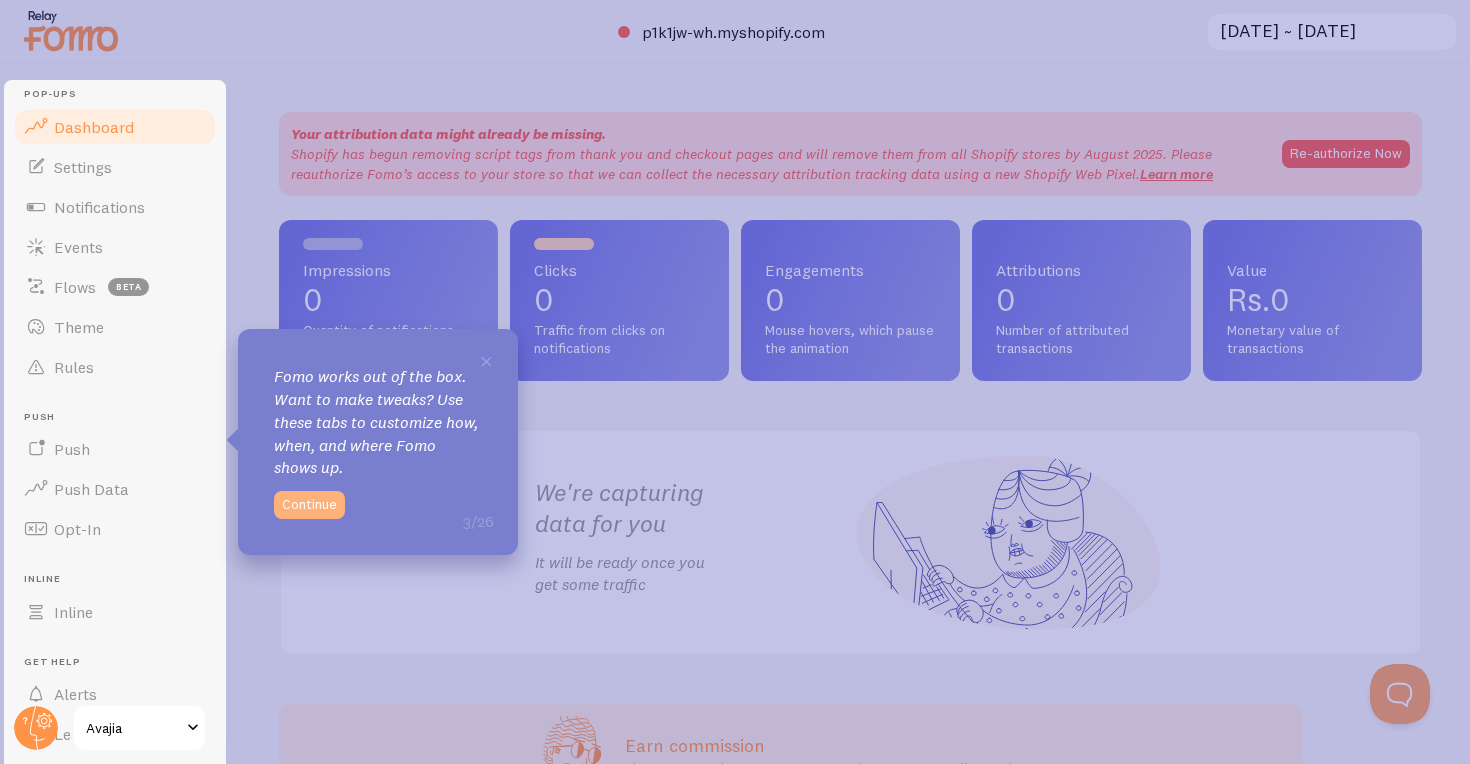 click on "Continue" at bounding box center (309, 505) 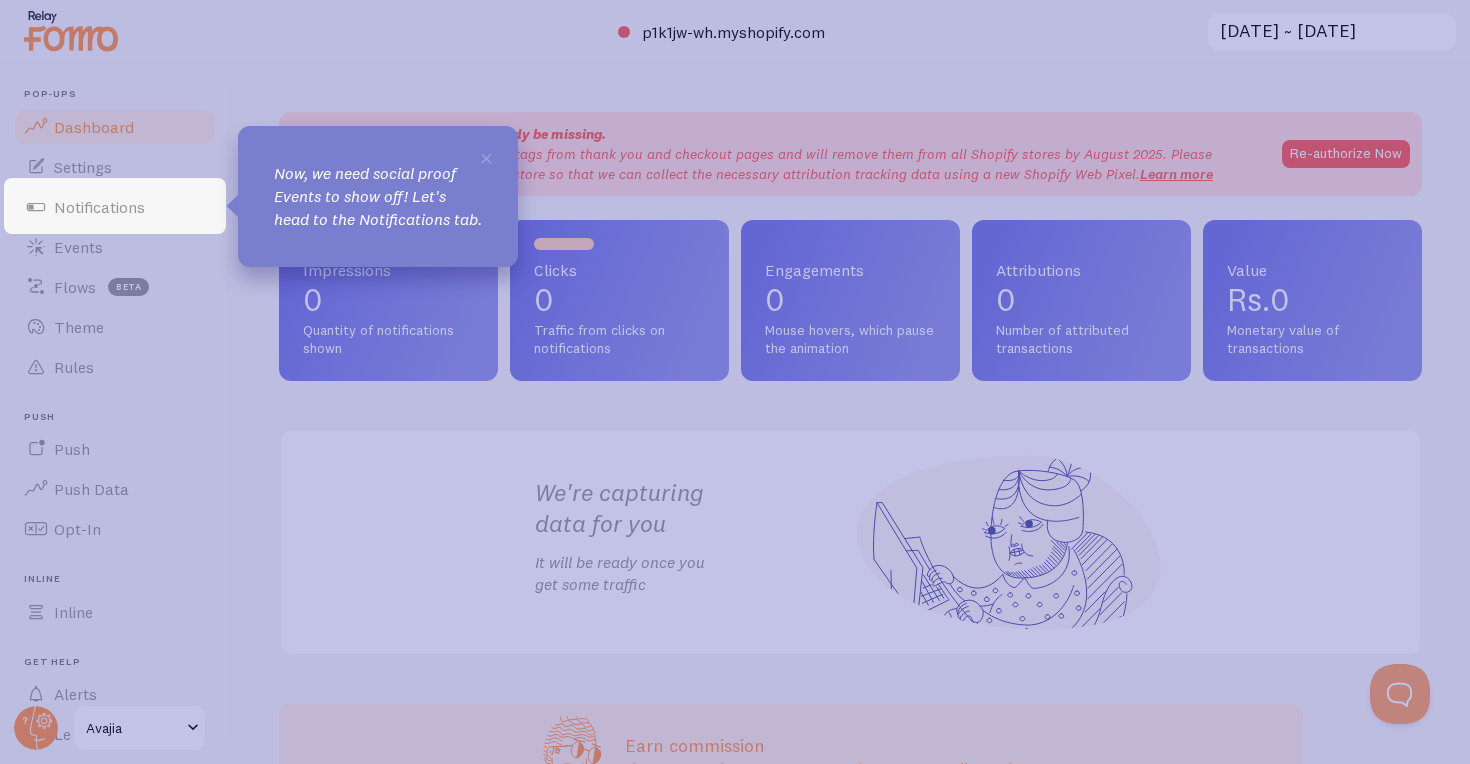 click on "Now, we need social proof Events to show off! Let's head to the Notifications tab." at bounding box center (378, 196) 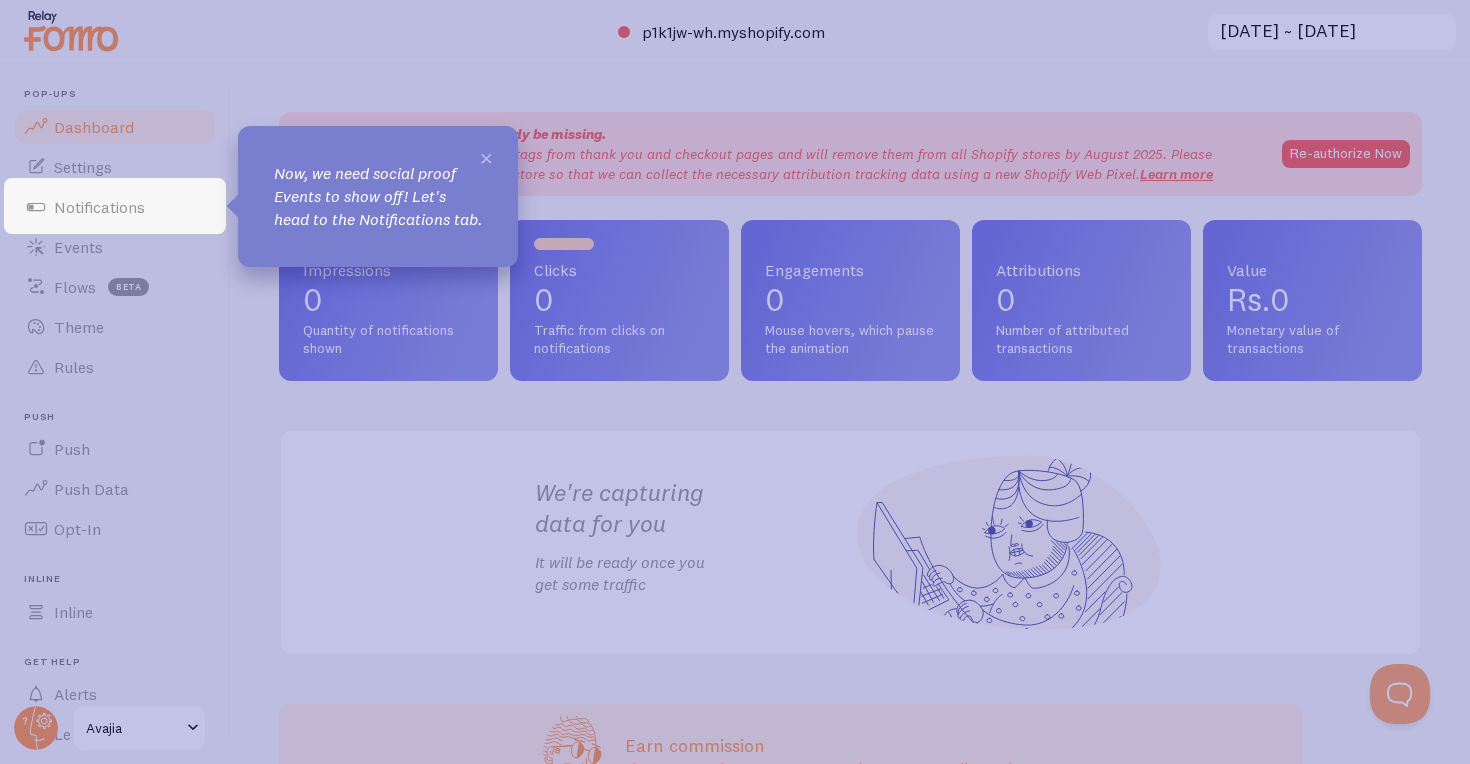 click on "×" at bounding box center (486, 157) 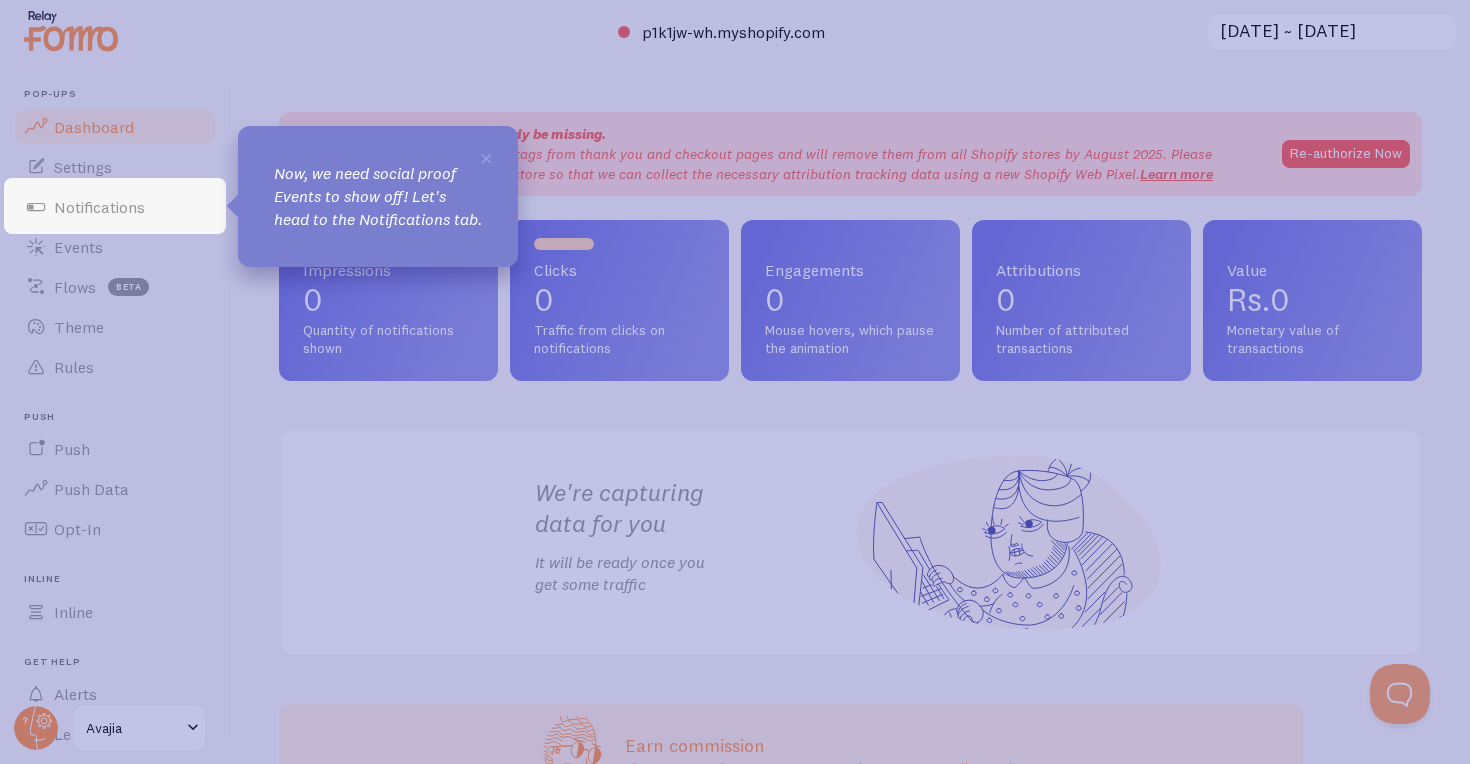 click 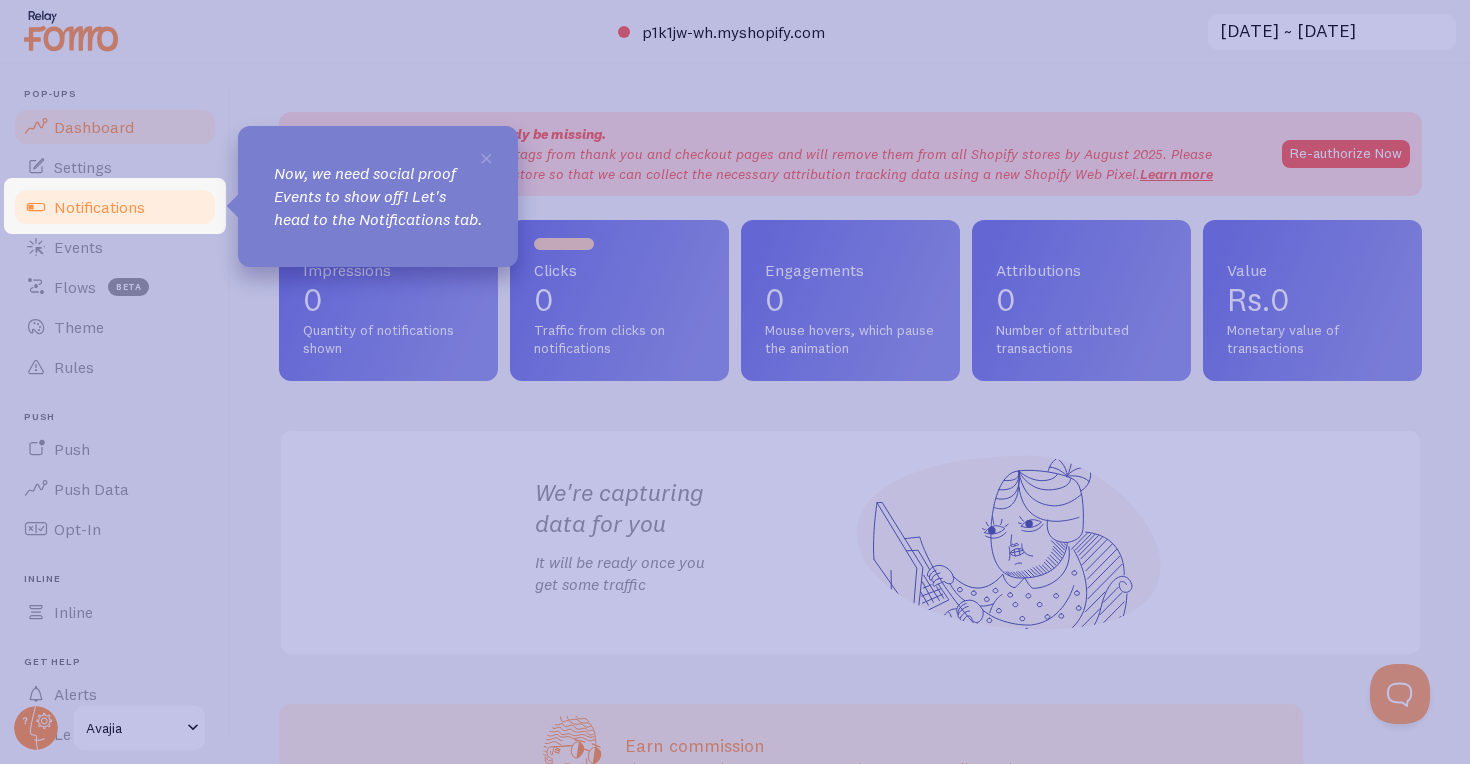 click on "Notifications" at bounding box center (99, 207) 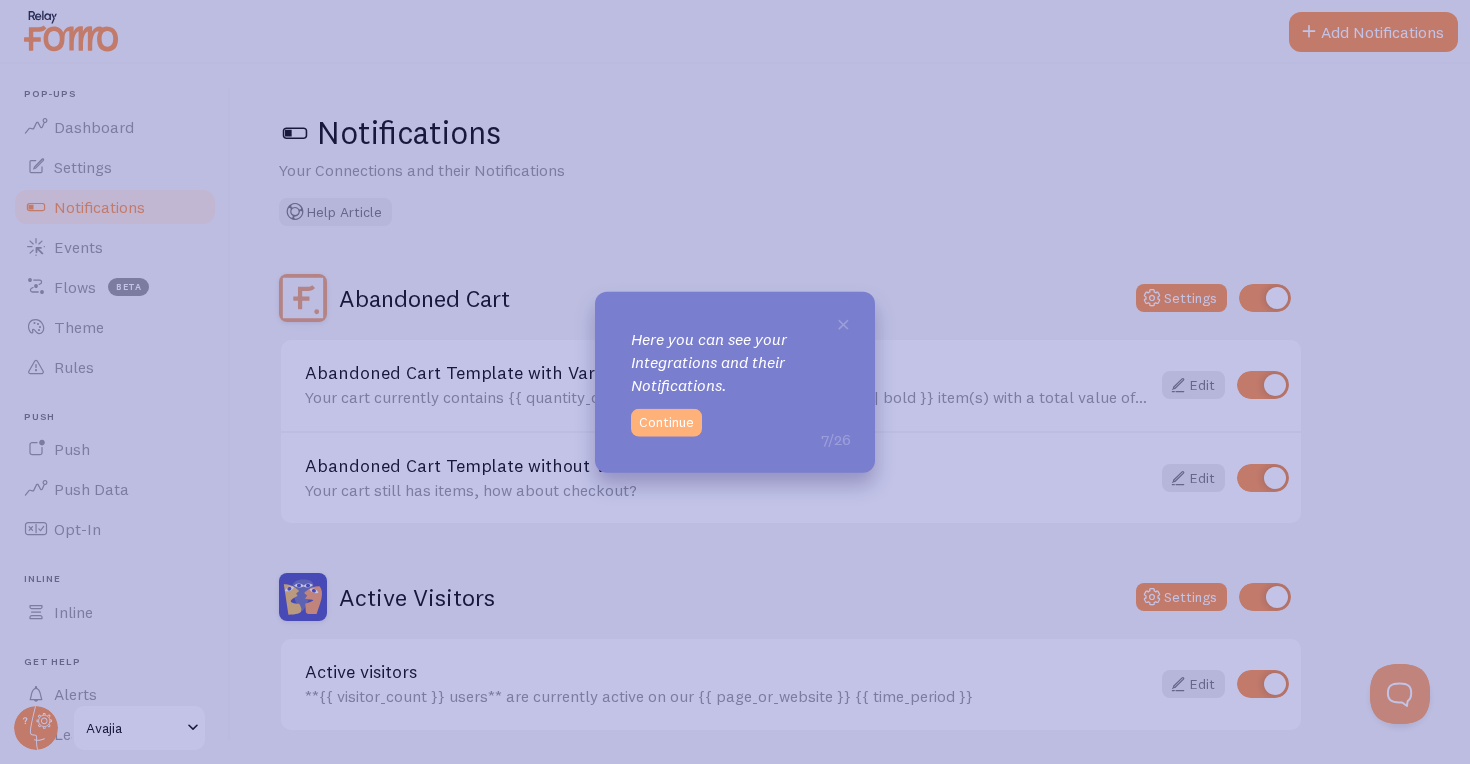 click on "Continue" at bounding box center [666, 422] 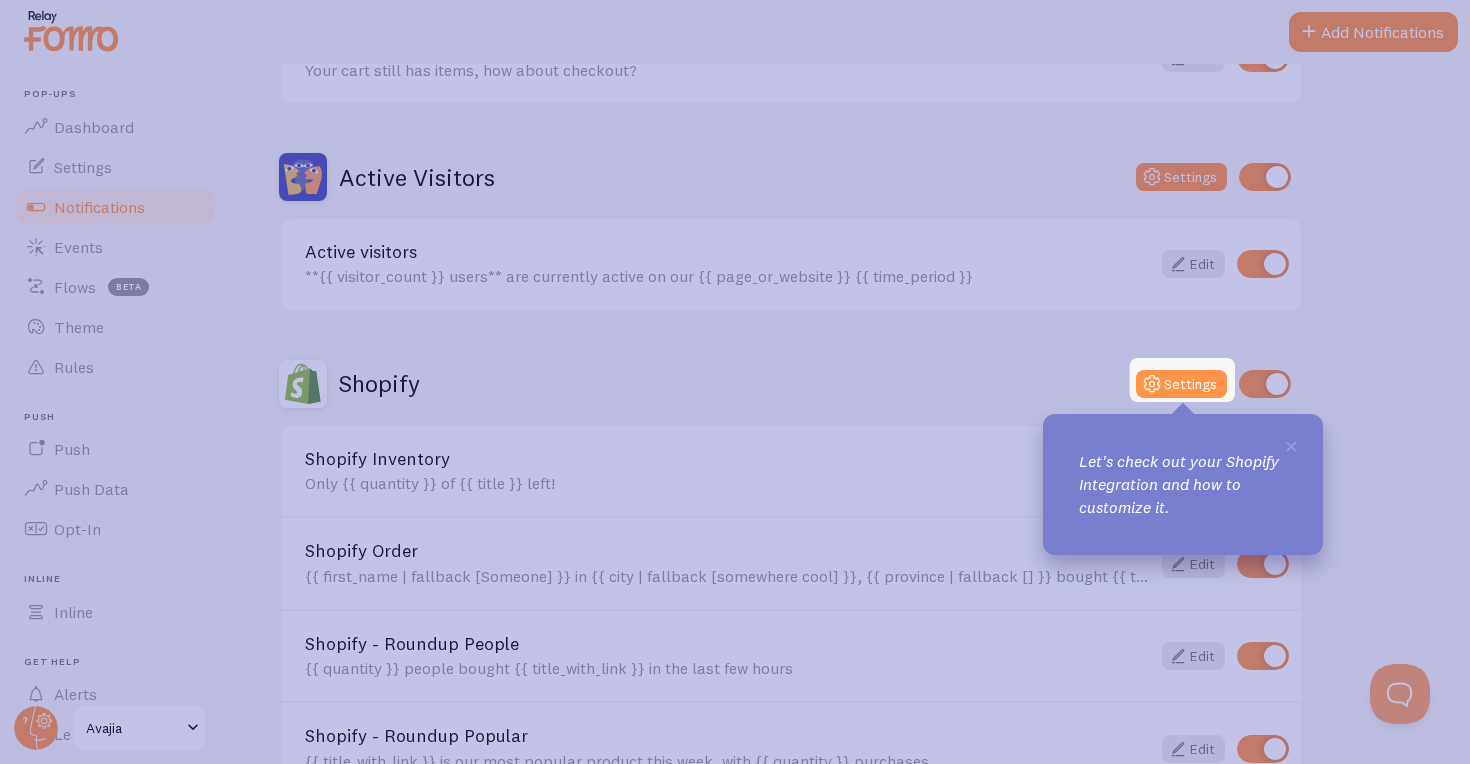 scroll, scrollTop: 421, scrollLeft: 0, axis: vertical 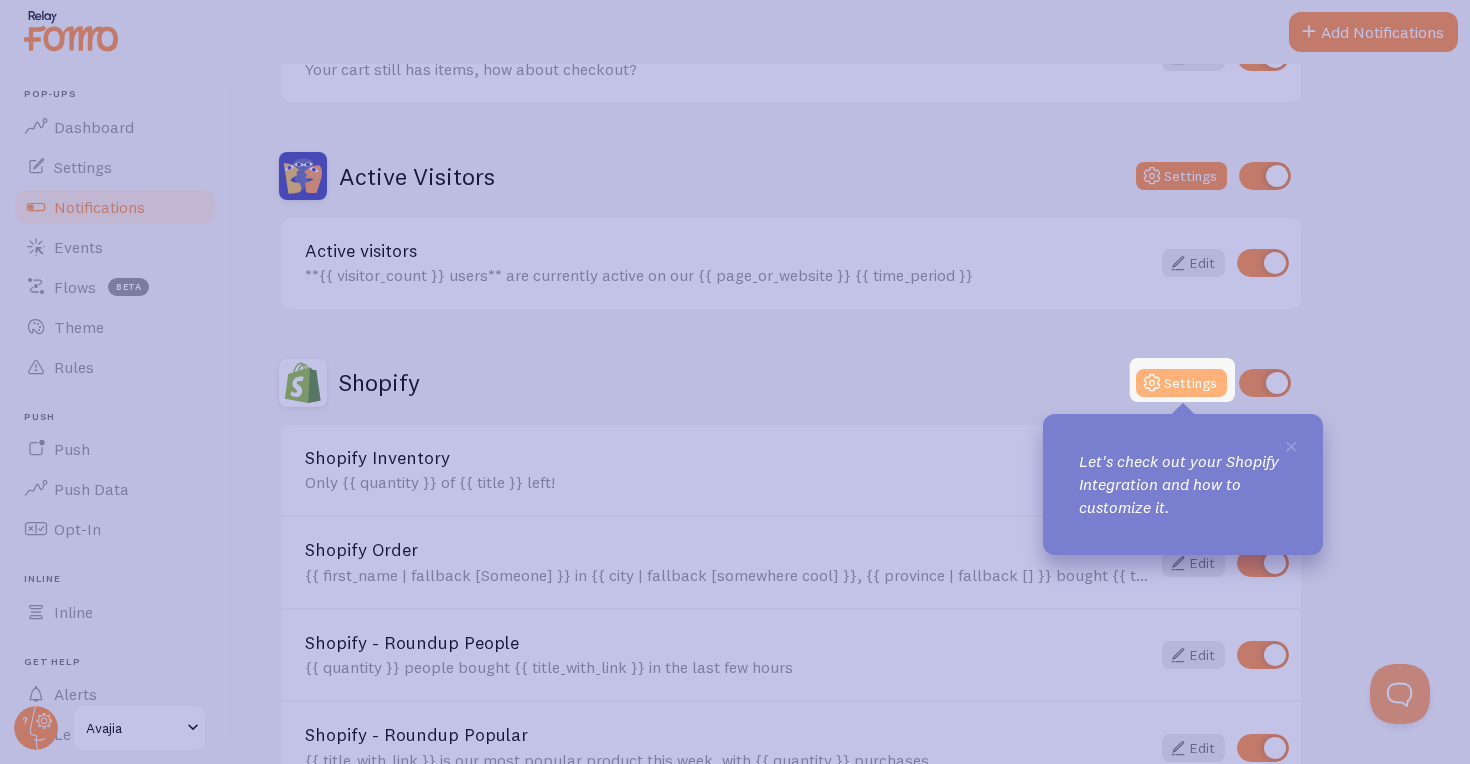 click on "Settings" at bounding box center [1181, 383] 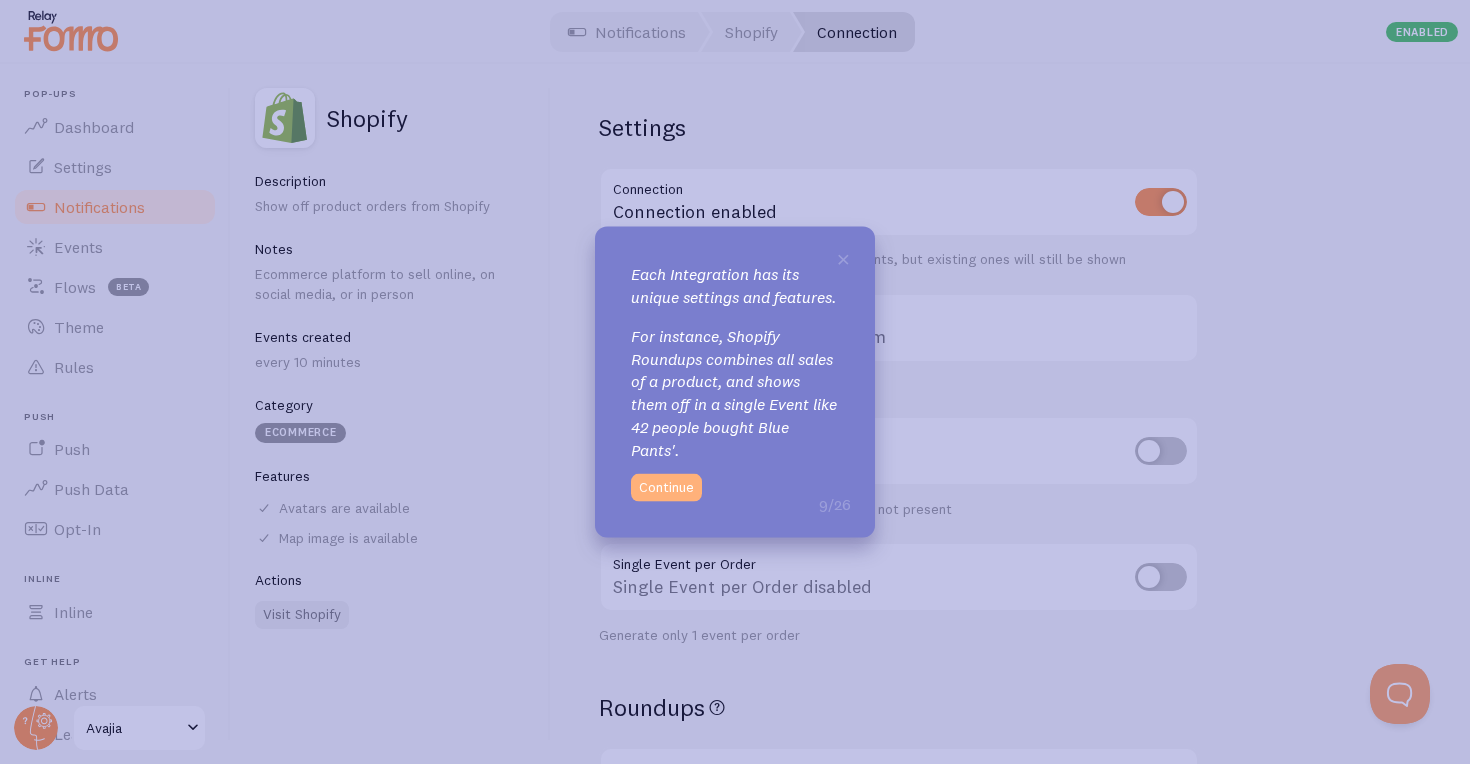 click on "Continue" at bounding box center [666, 487] 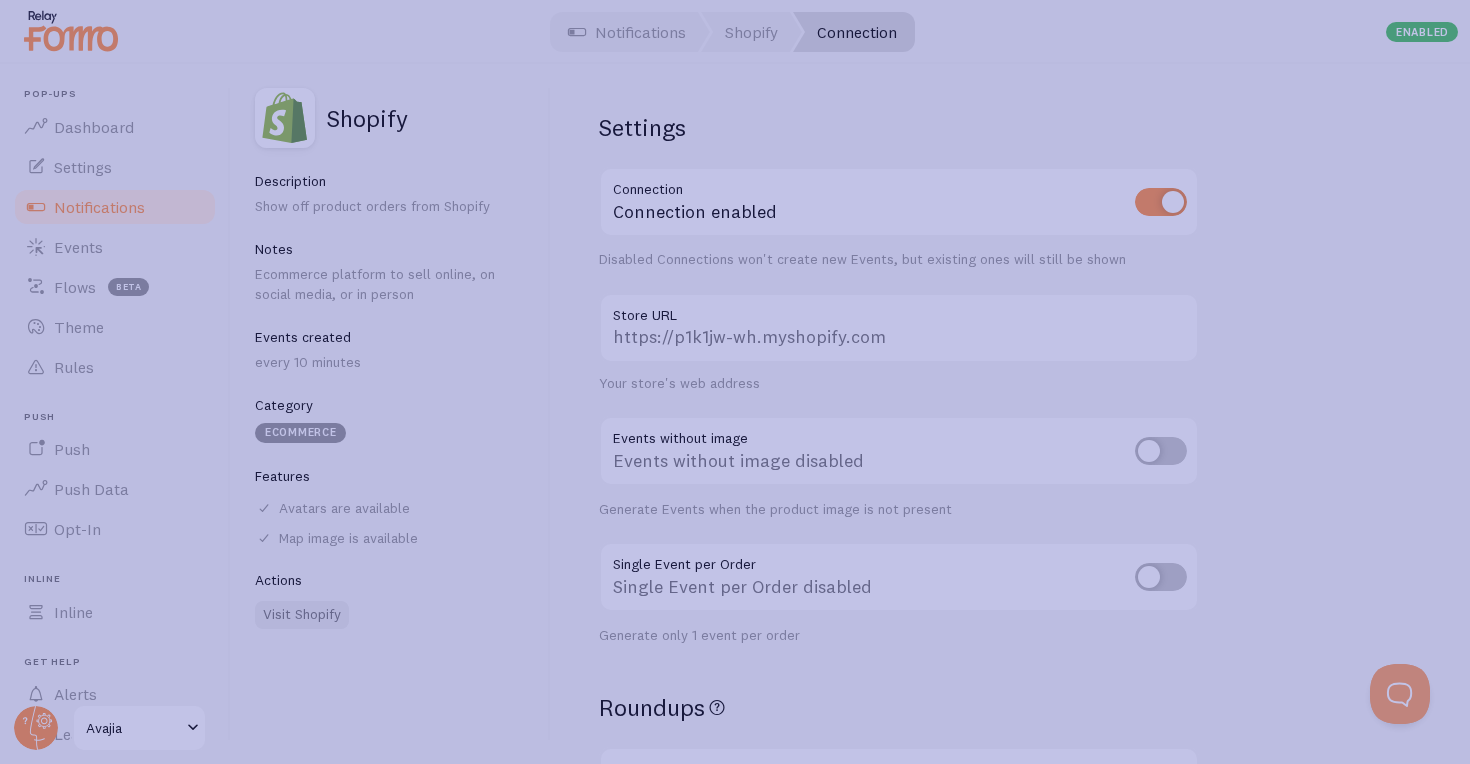 scroll, scrollTop: 0, scrollLeft: 0, axis: both 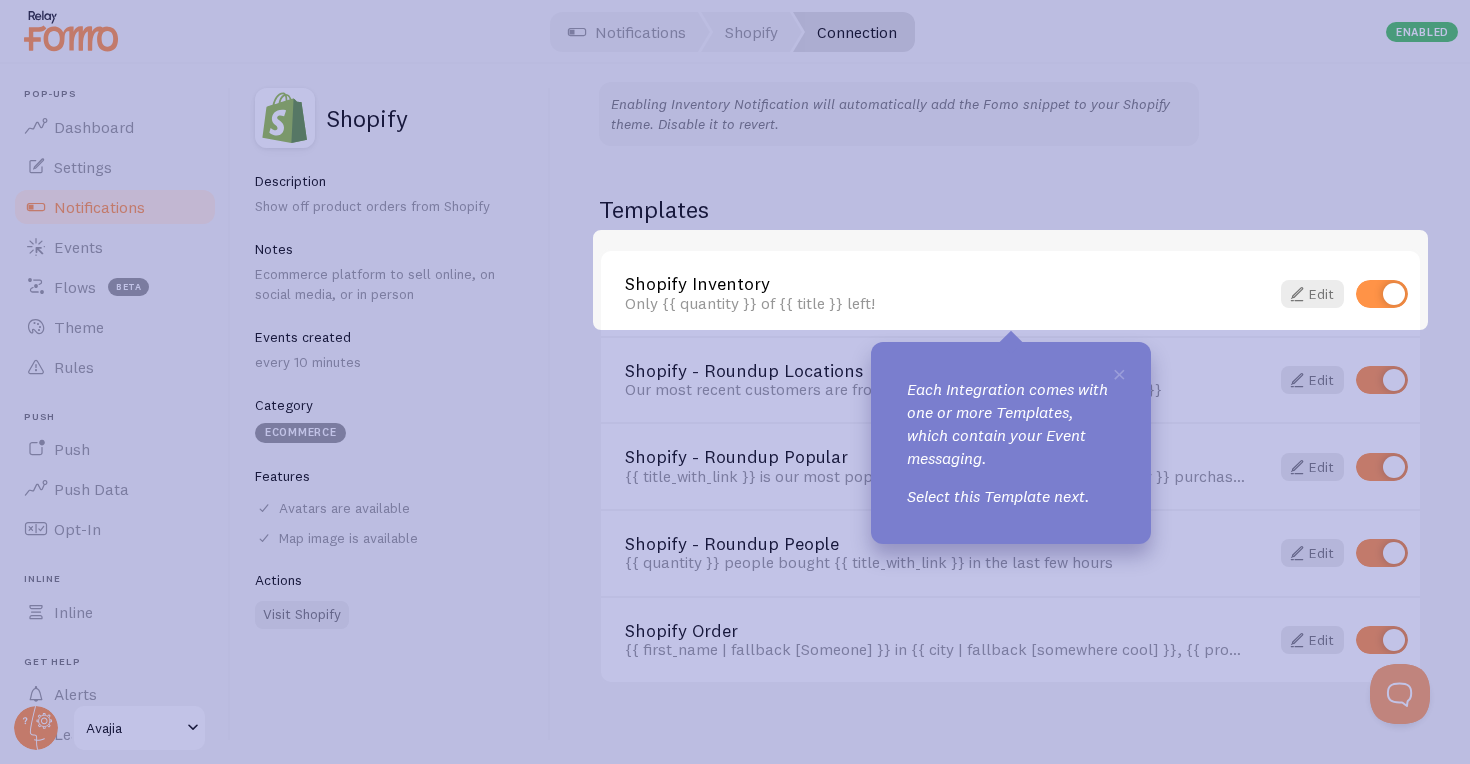 click on "×   Each Integration comes with one or more Templates, which contain your Event messaging.   Select this Template next." at bounding box center (1011, 443) 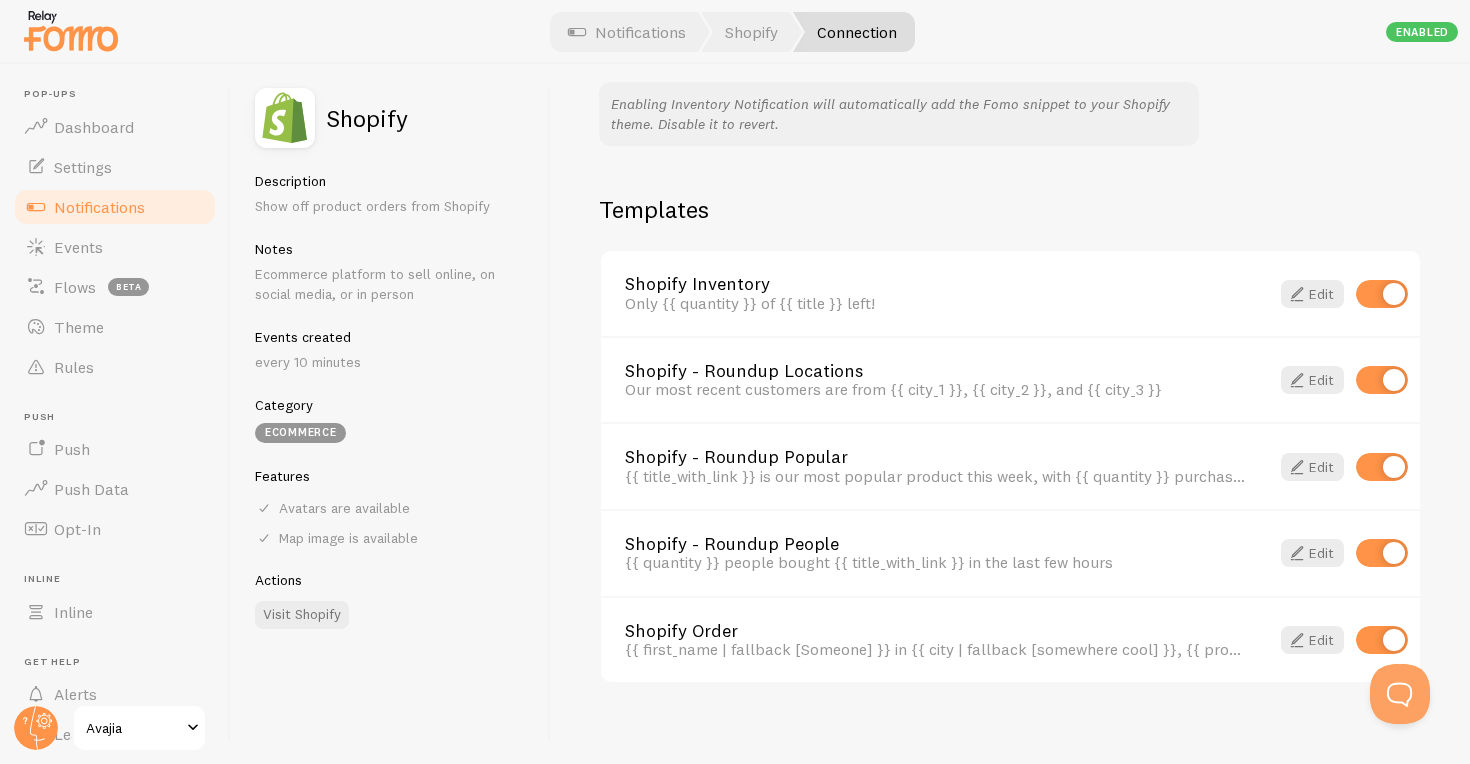 click on "Only {{ quantity }} of {{ title }} left!" at bounding box center [935, 303] 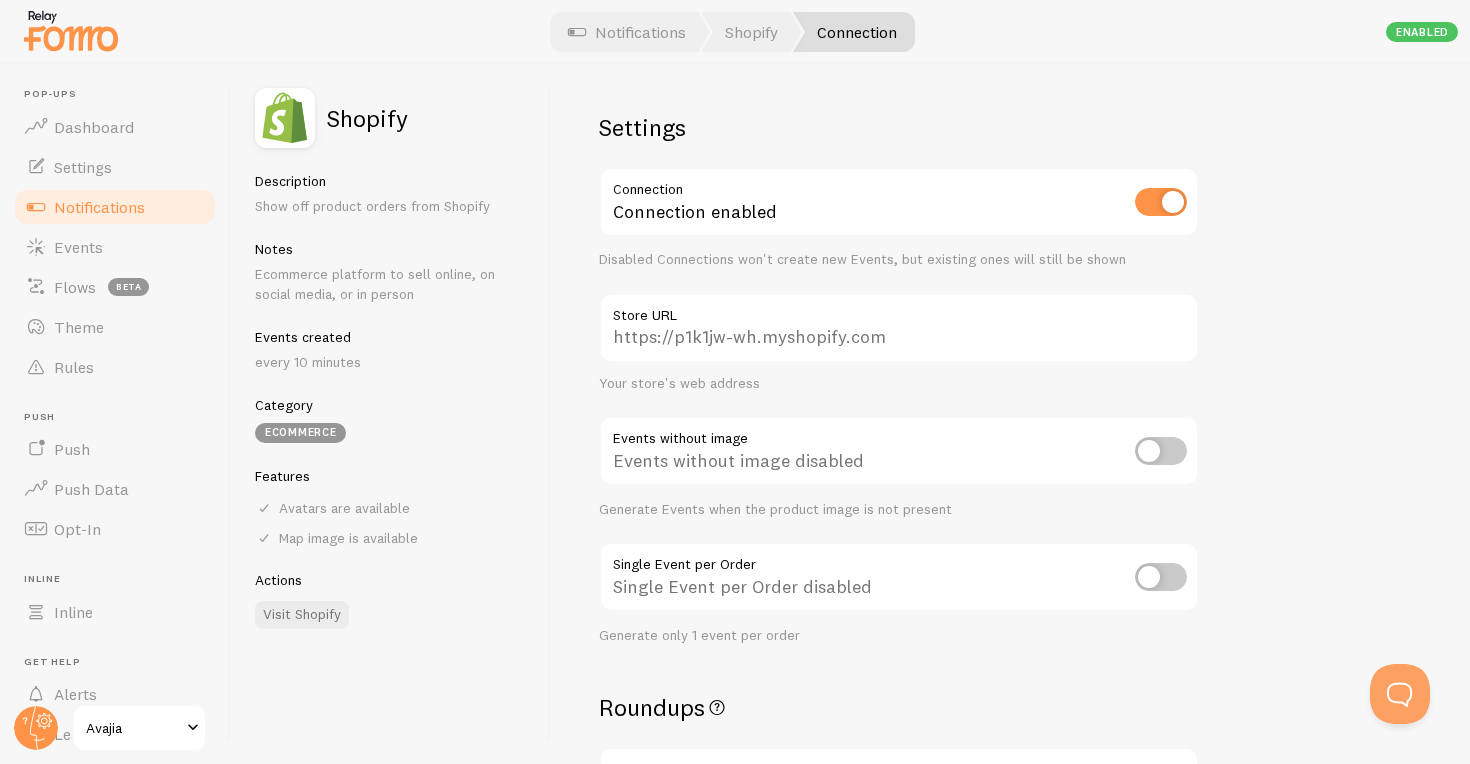scroll, scrollTop: 0, scrollLeft: 0, axis: both 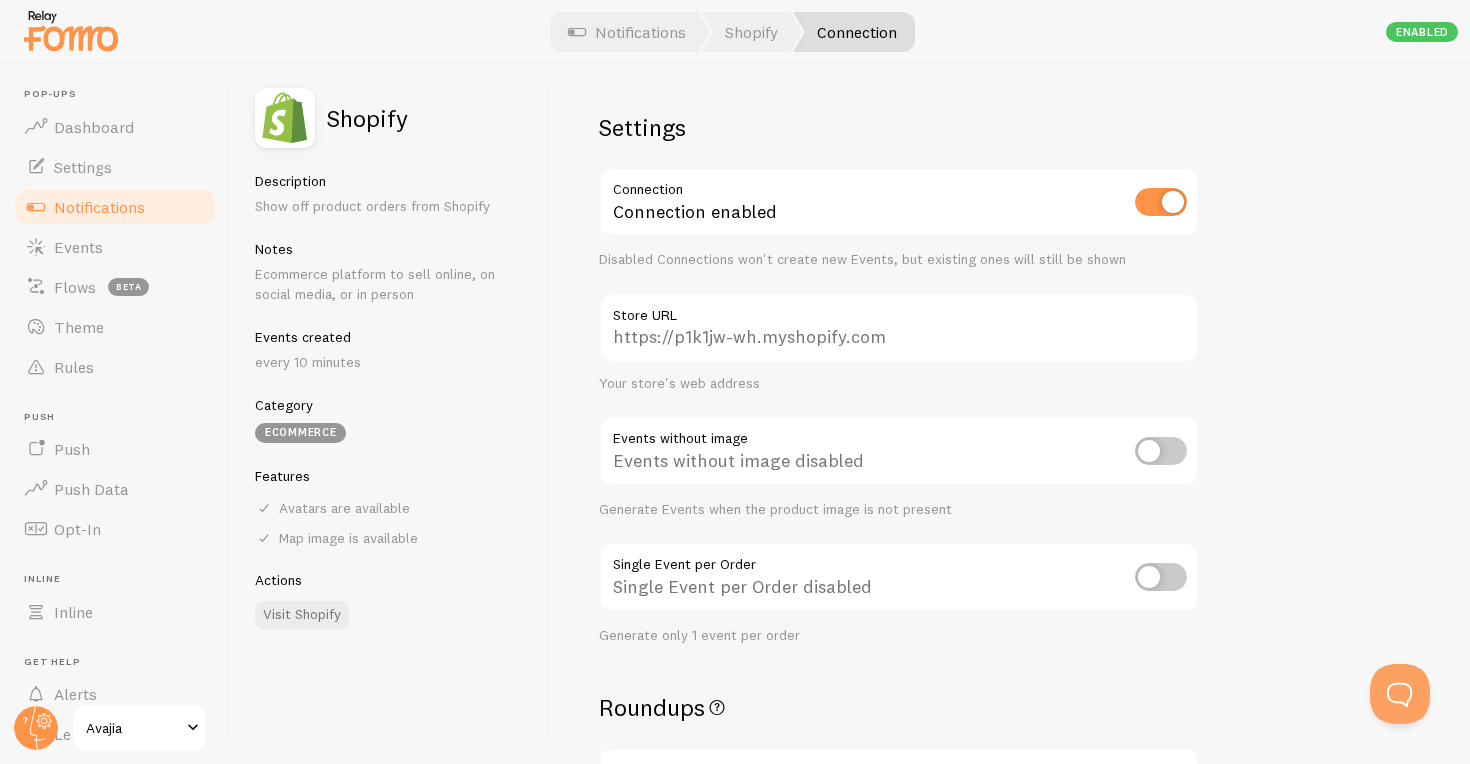 click on "Notifications" at bounding box center (99, 207) 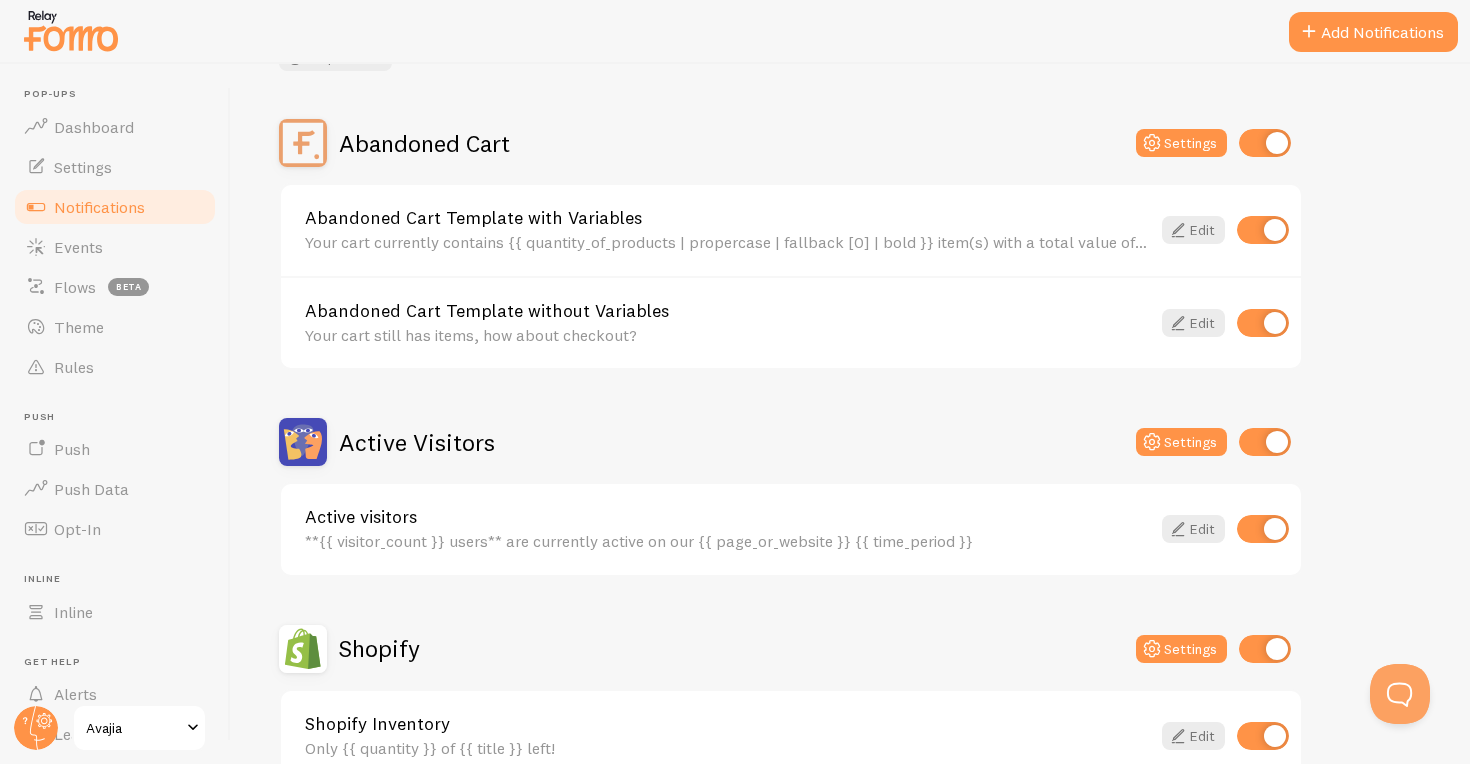 scroll, scrollTop: 157, scrollLeft: 0, axis: vertical 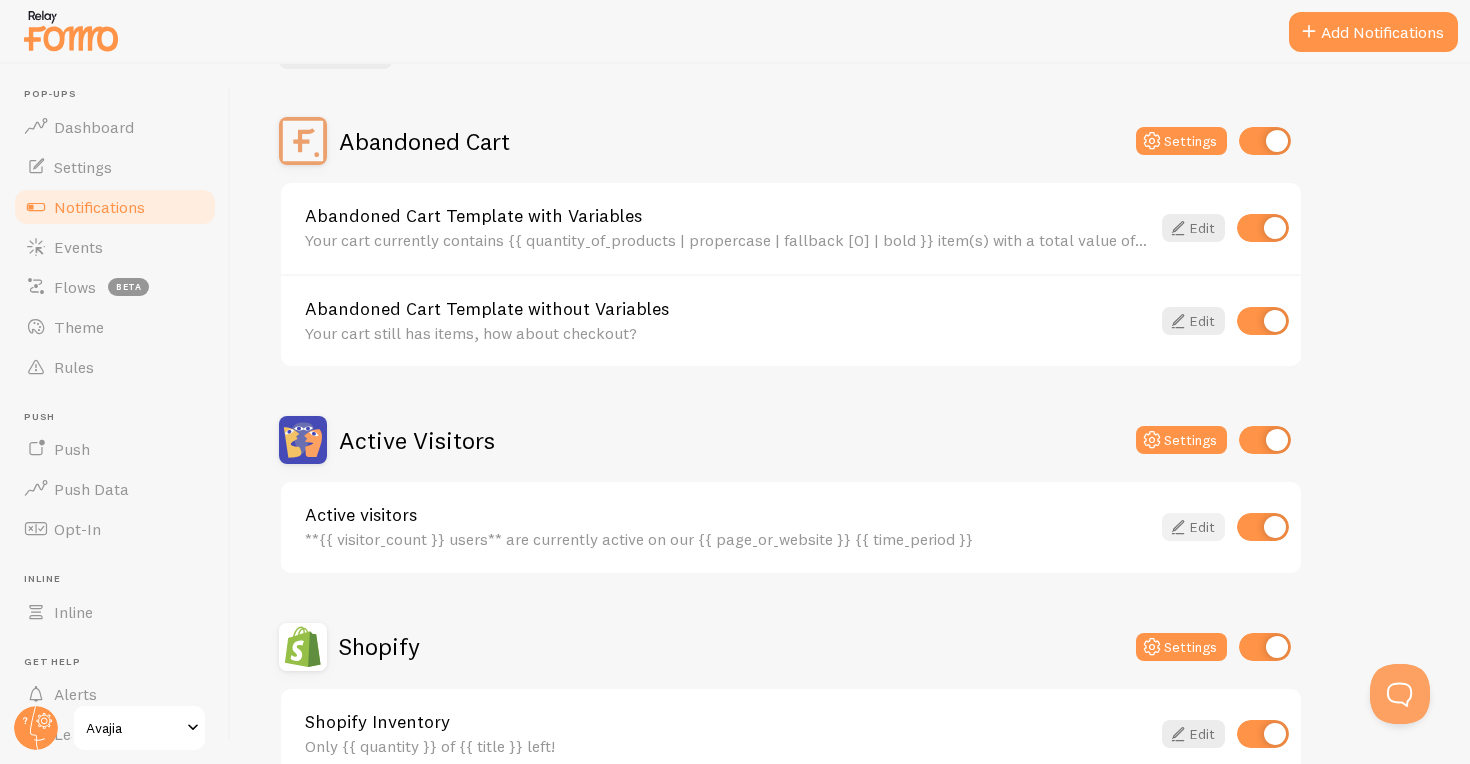 click on "Edit" at bounding box center [1193, 527] 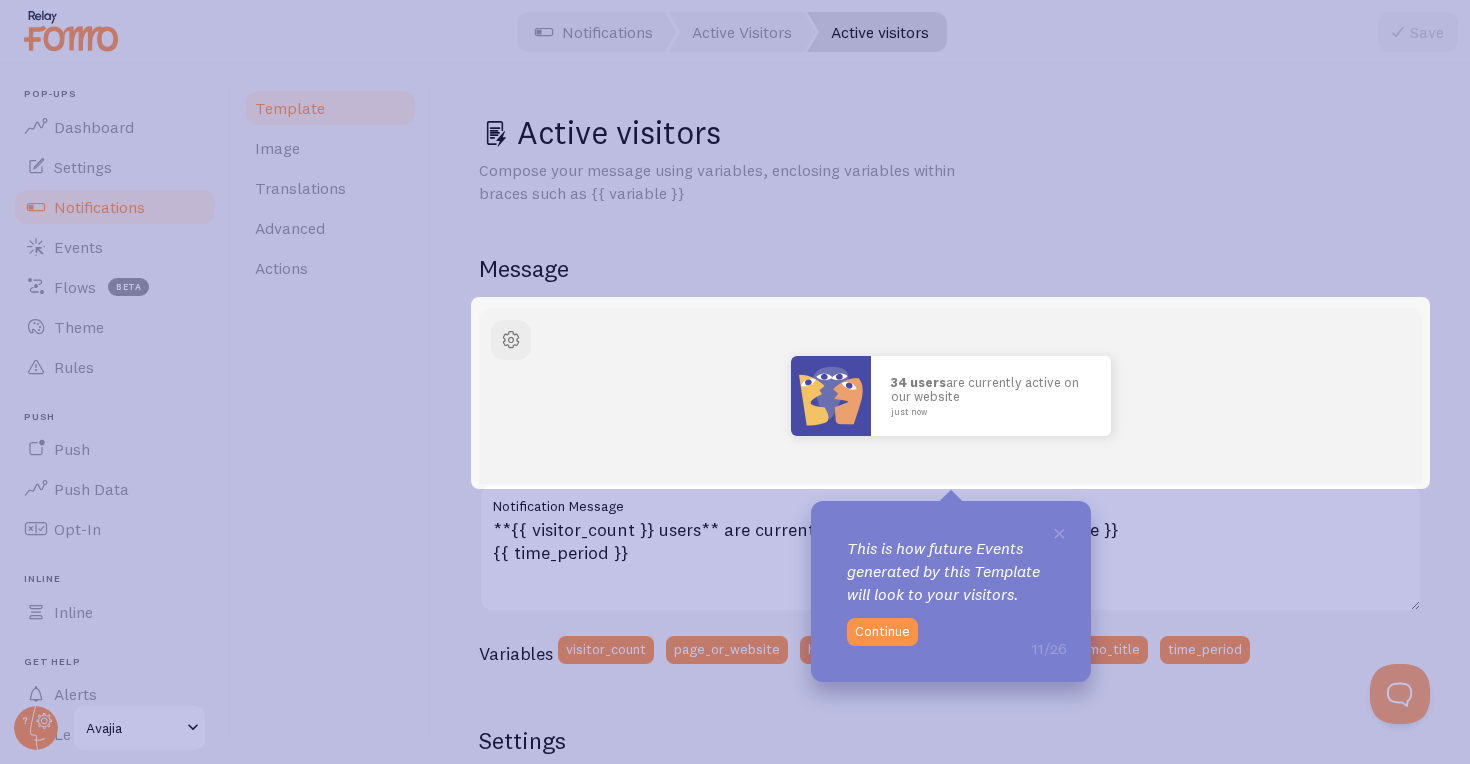 click 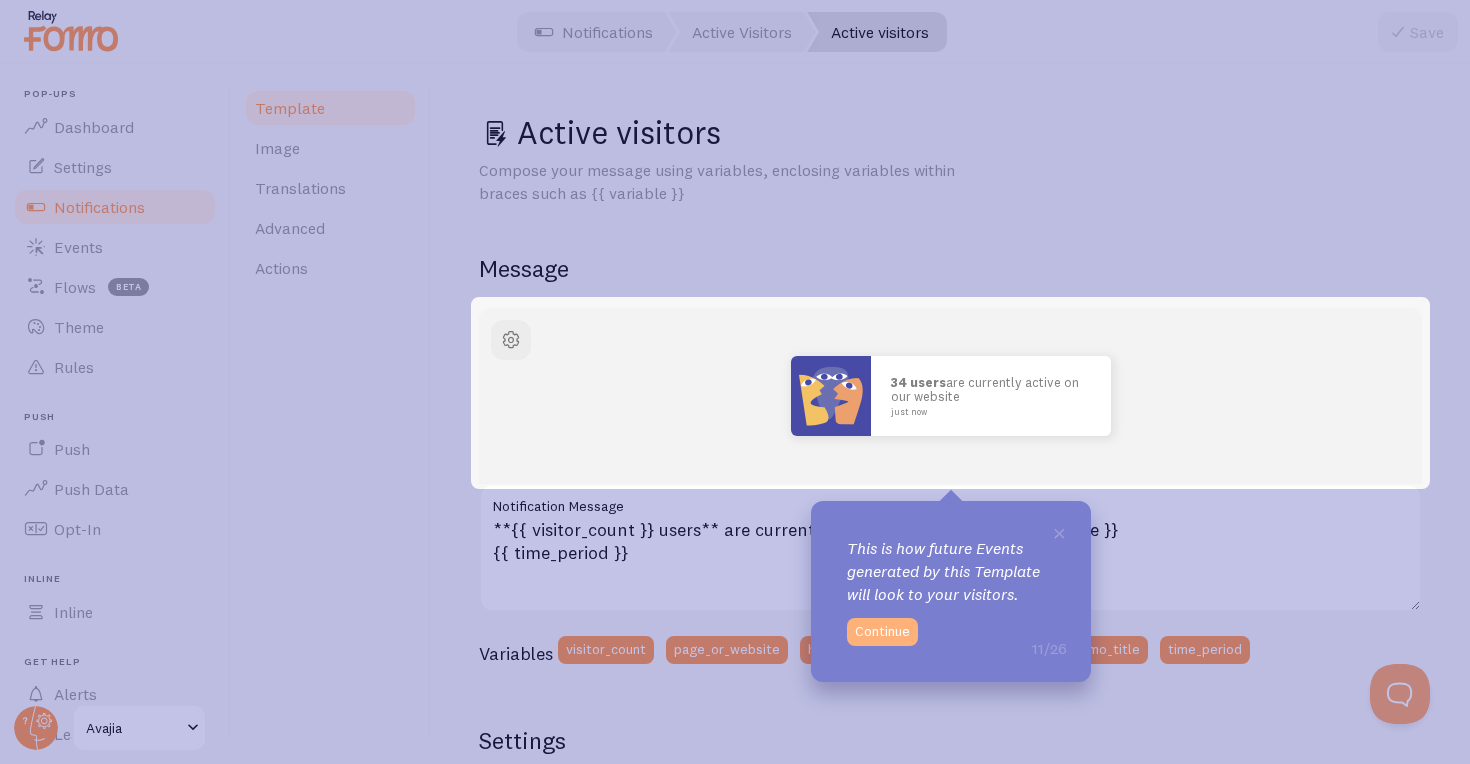 click on "Continue" at bounding box center (882, 632) 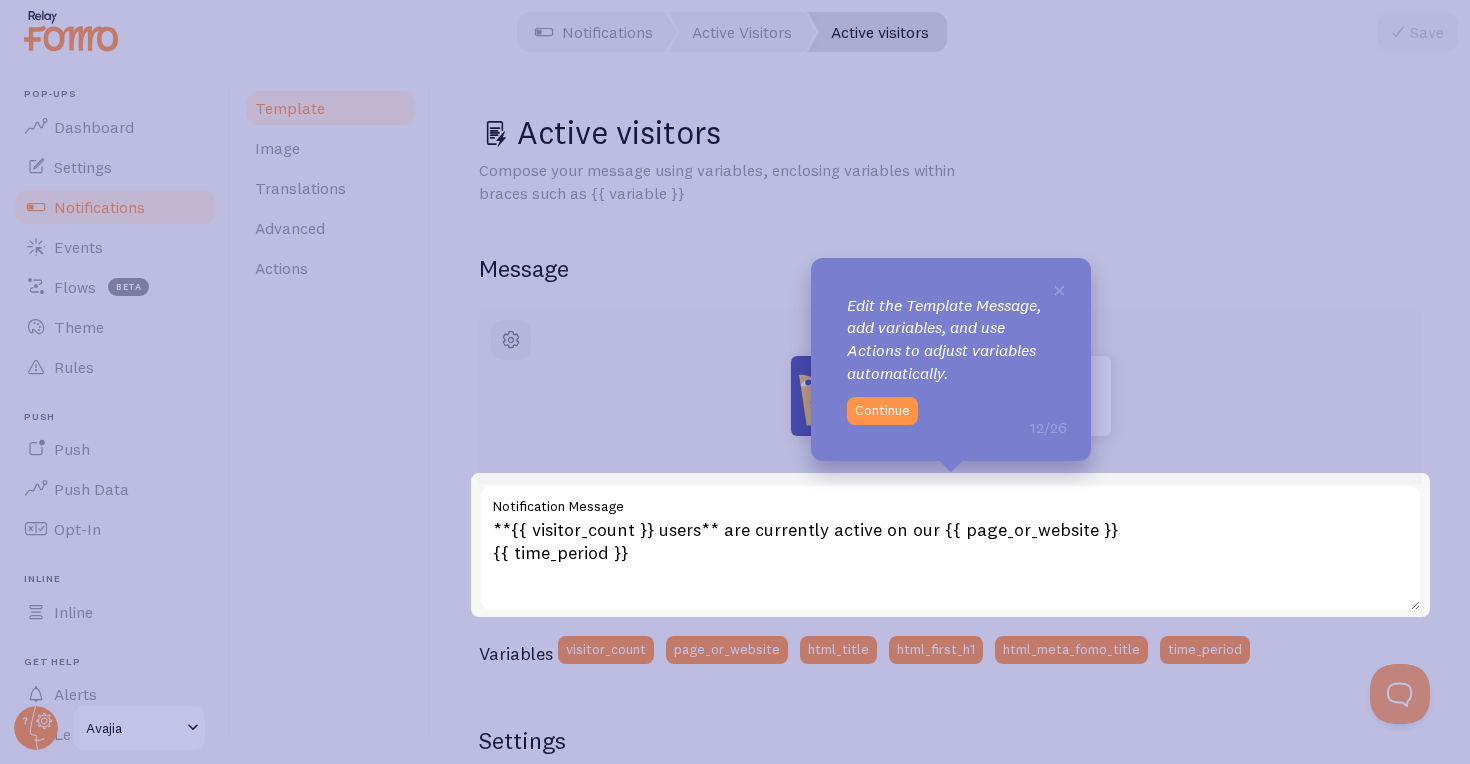 click on "×   Edit the Template Message, add variables, and use Actions to adjust variables automatically.   12/26 Continue" at bounding box center (951, 359) 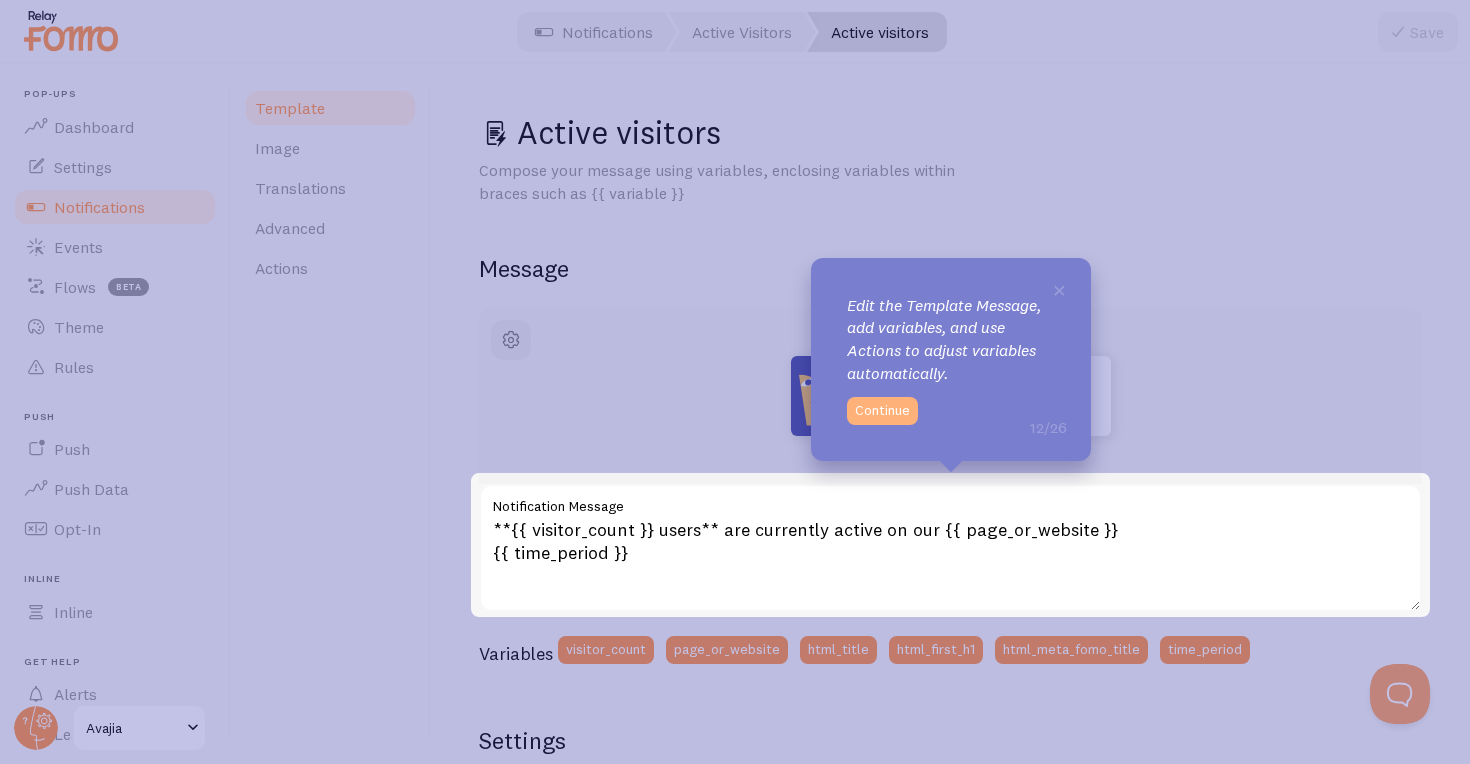 click on "Continue" at bounding box center (882, 411) 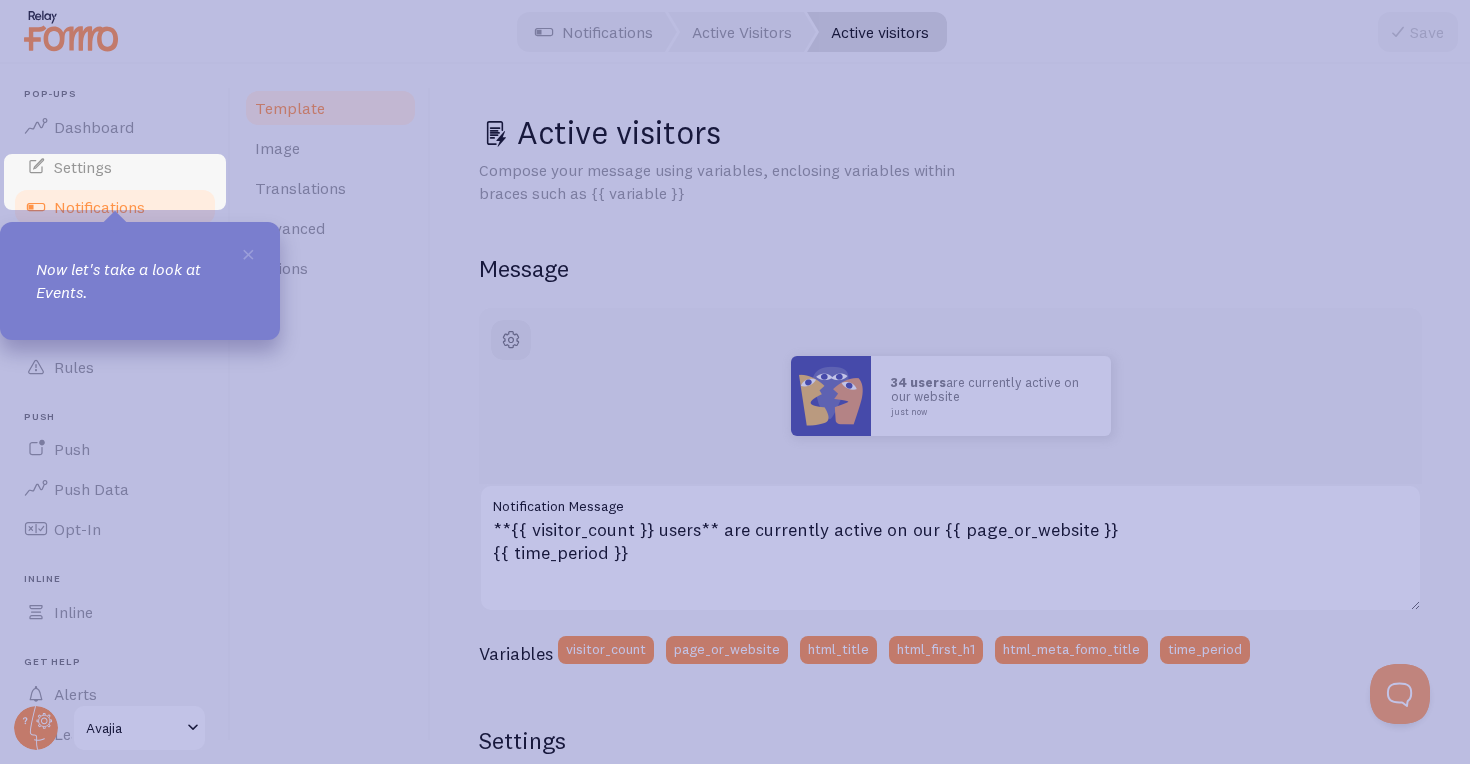 scroll, scrollTop: 100, scrollLeft: 0, axis: vertical 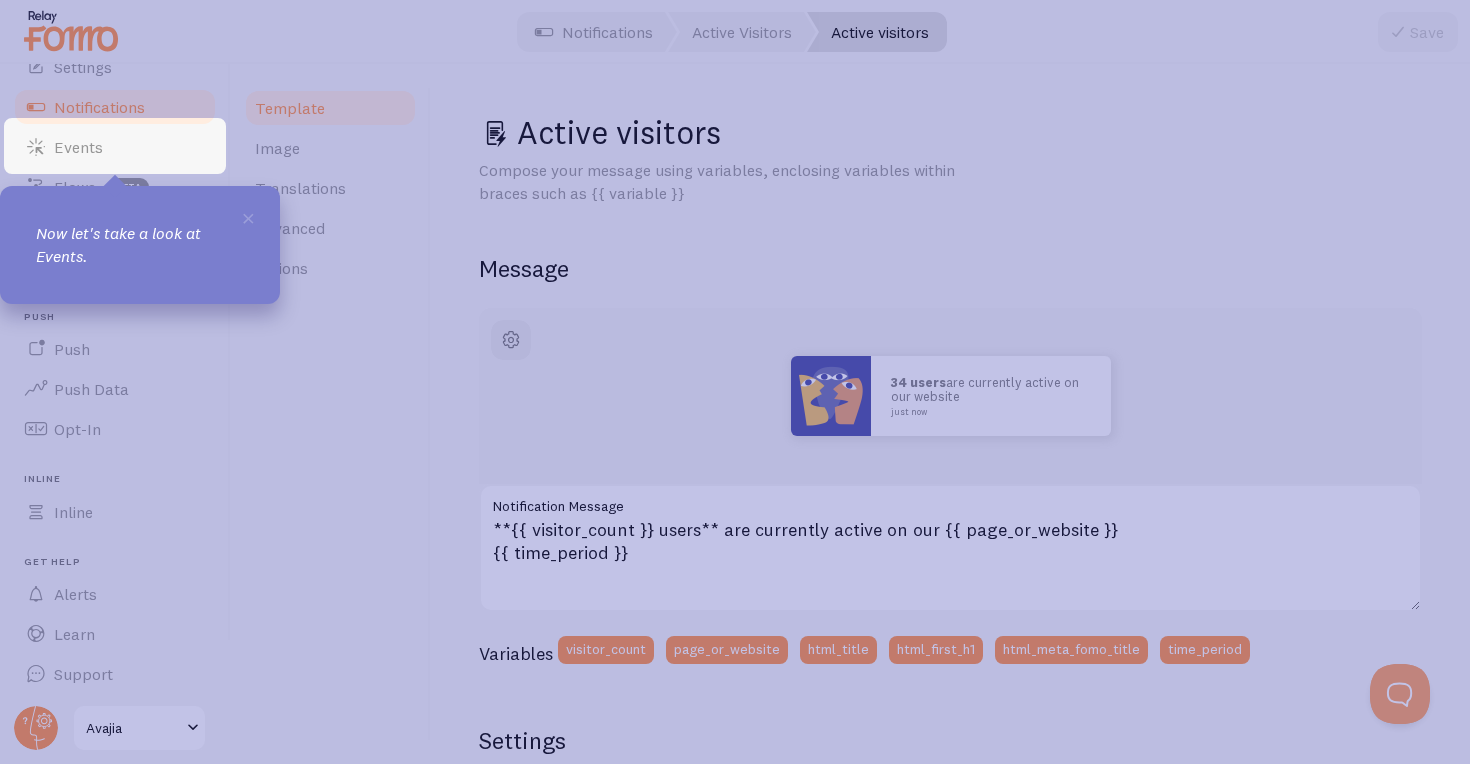 click 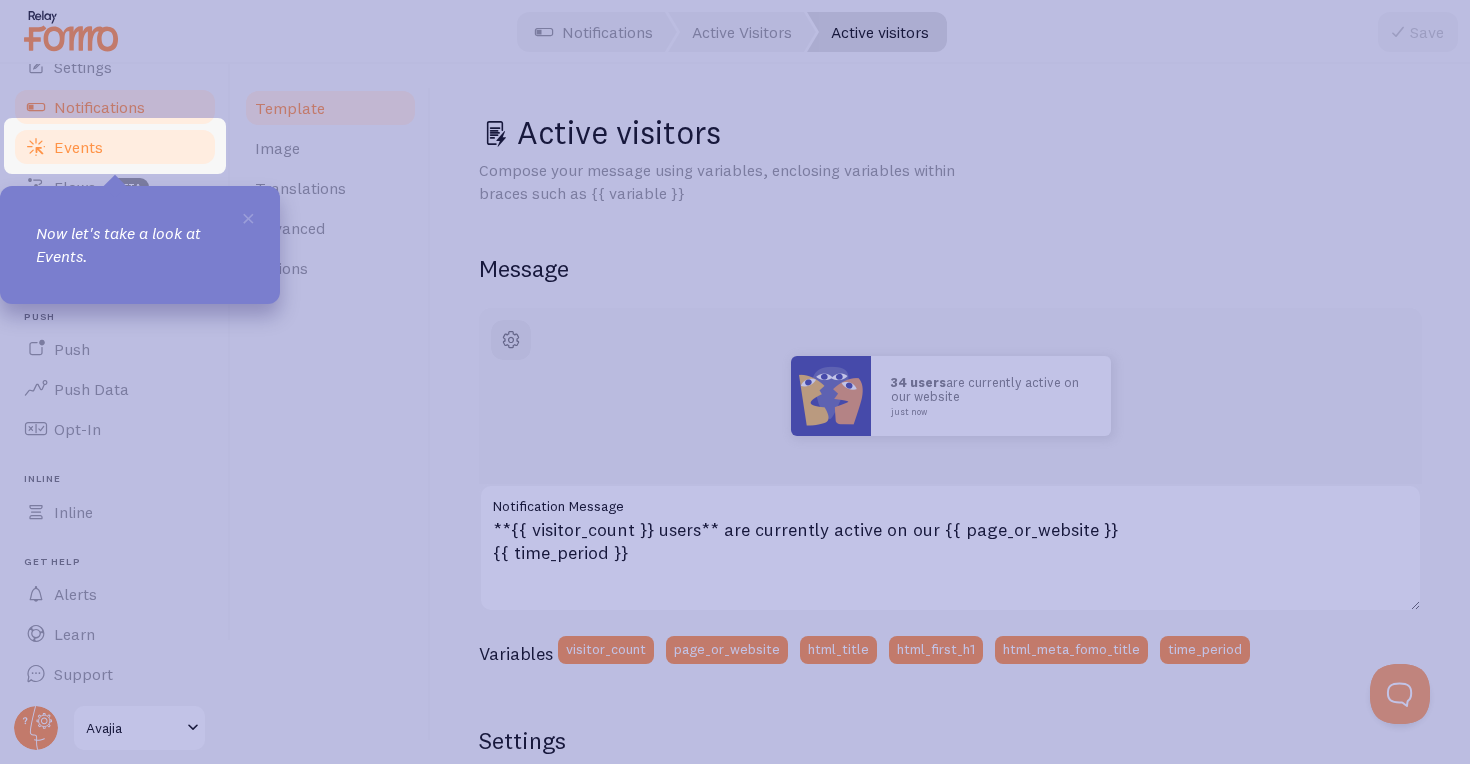 click on "Events" at bounding box center (115, 147) 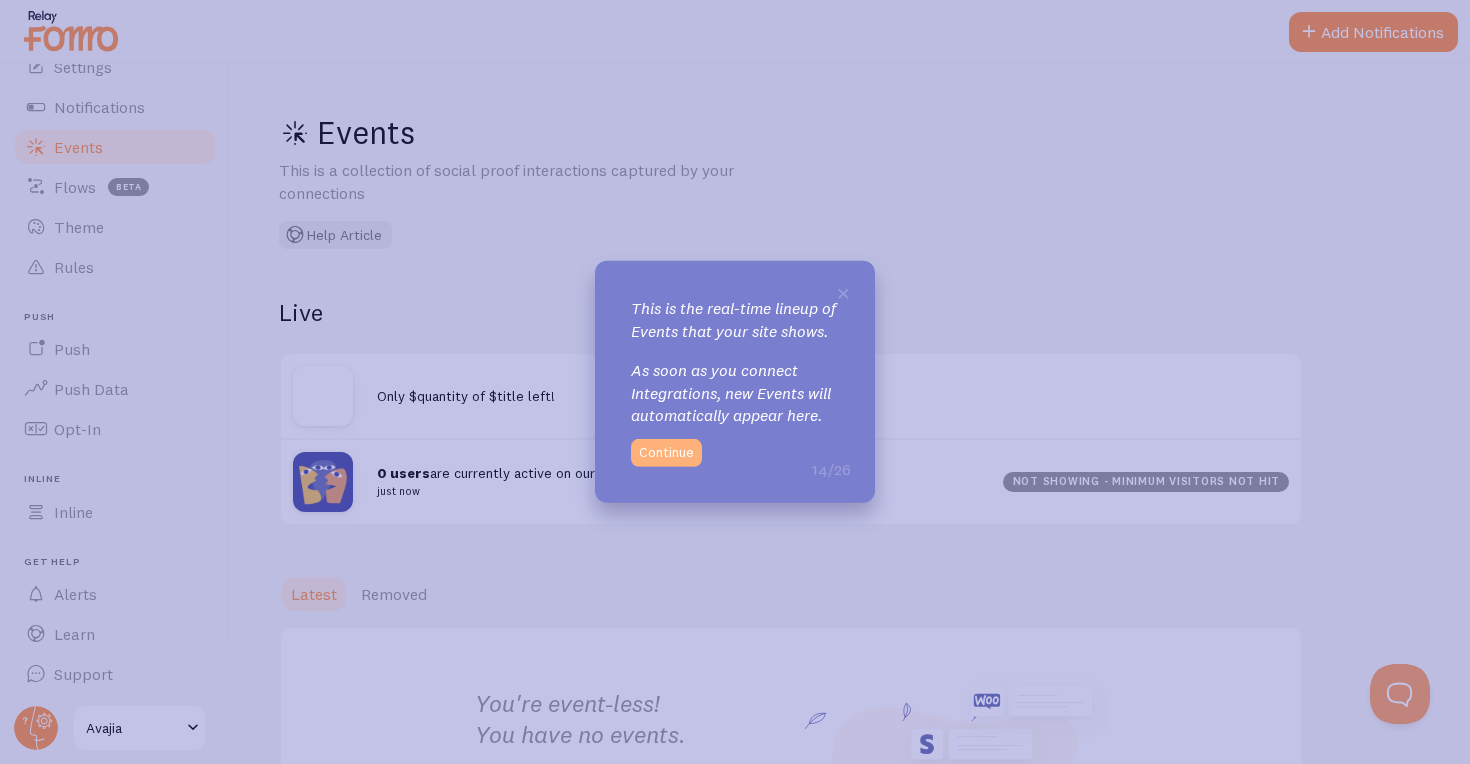 click on "Continue" at bounding box center [666, 453] 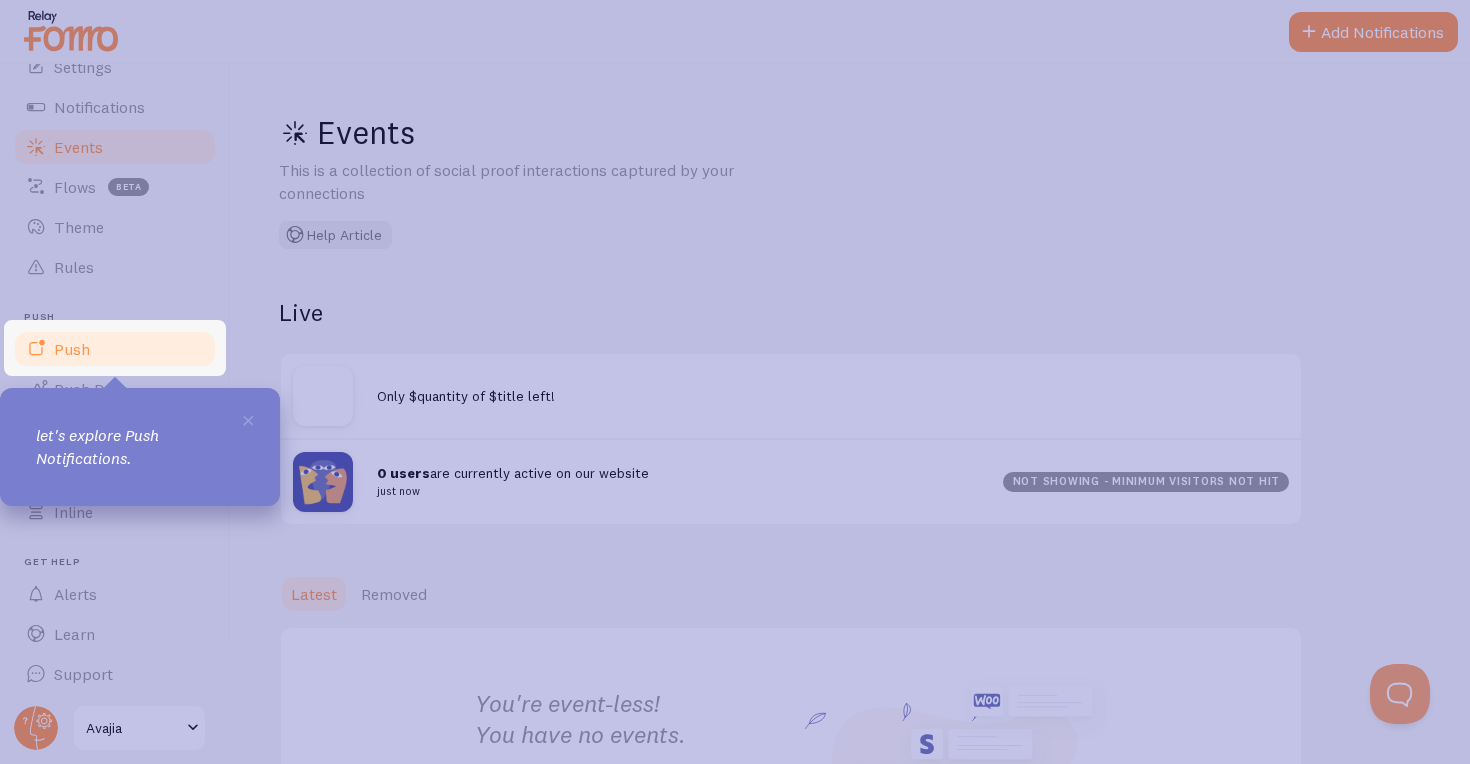 click on "Push" at bounding box center (115, 349) 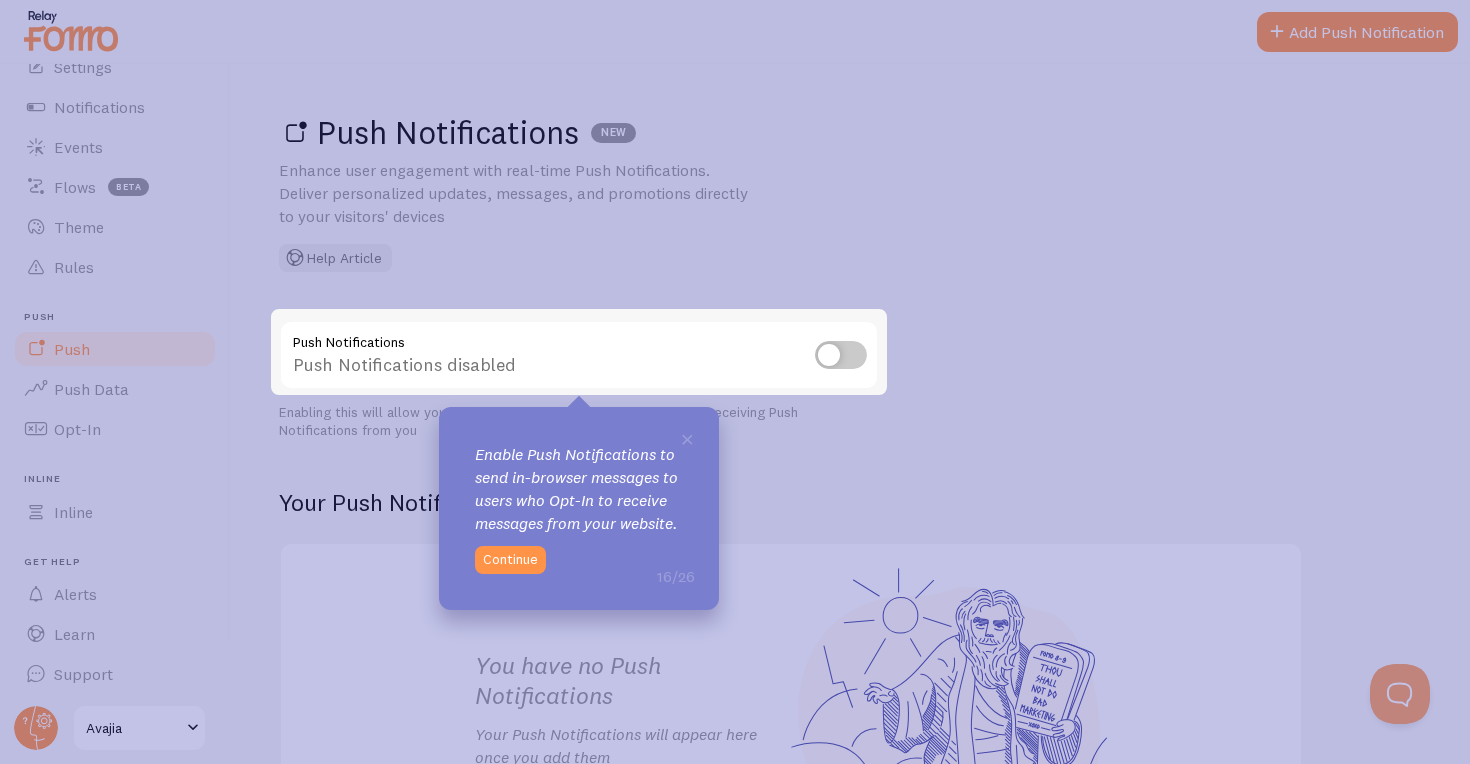 click at bounding box center (841, 355) 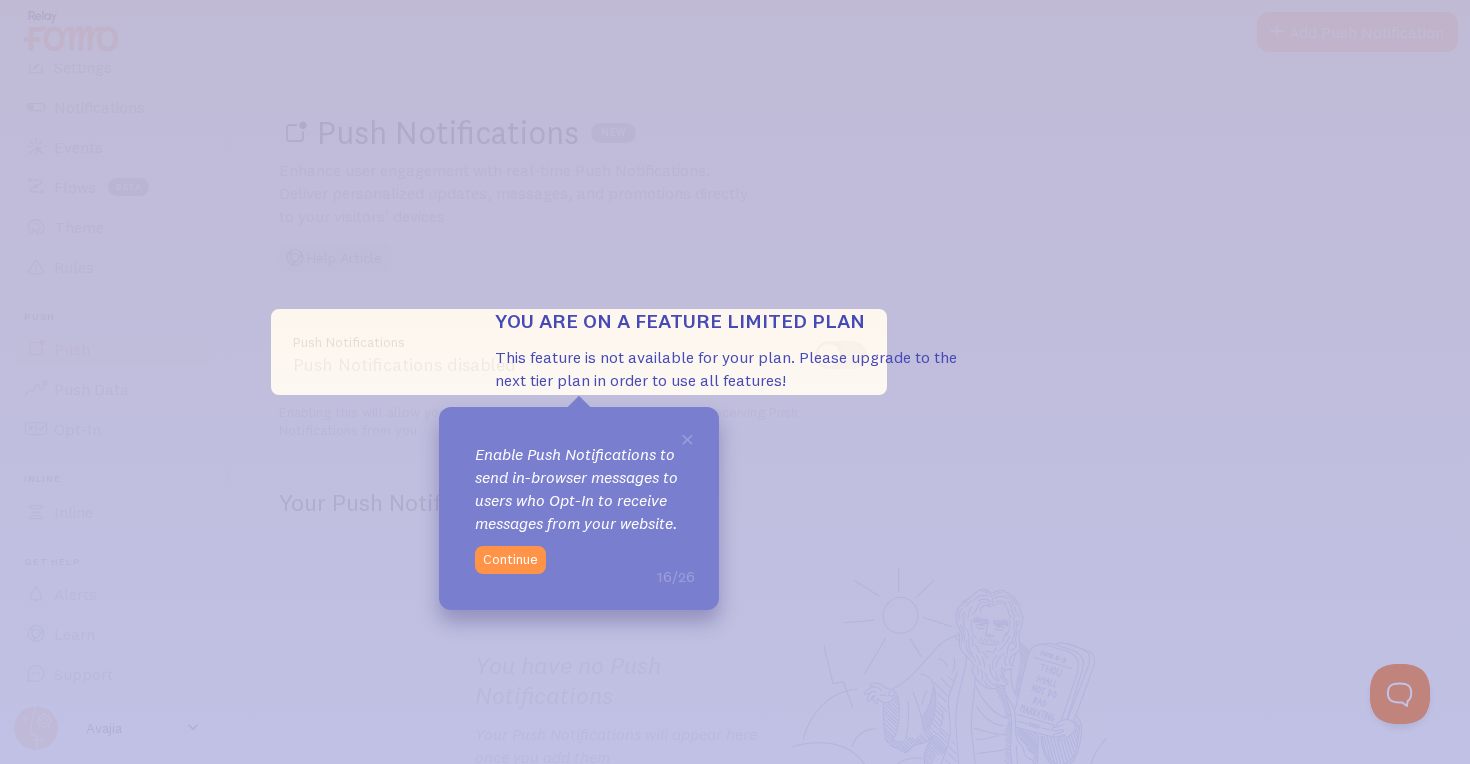 click on "This feature is not available for your plan. Please upgrade to the next tier plan in order to use all features!" at bounding box center (735, 369) 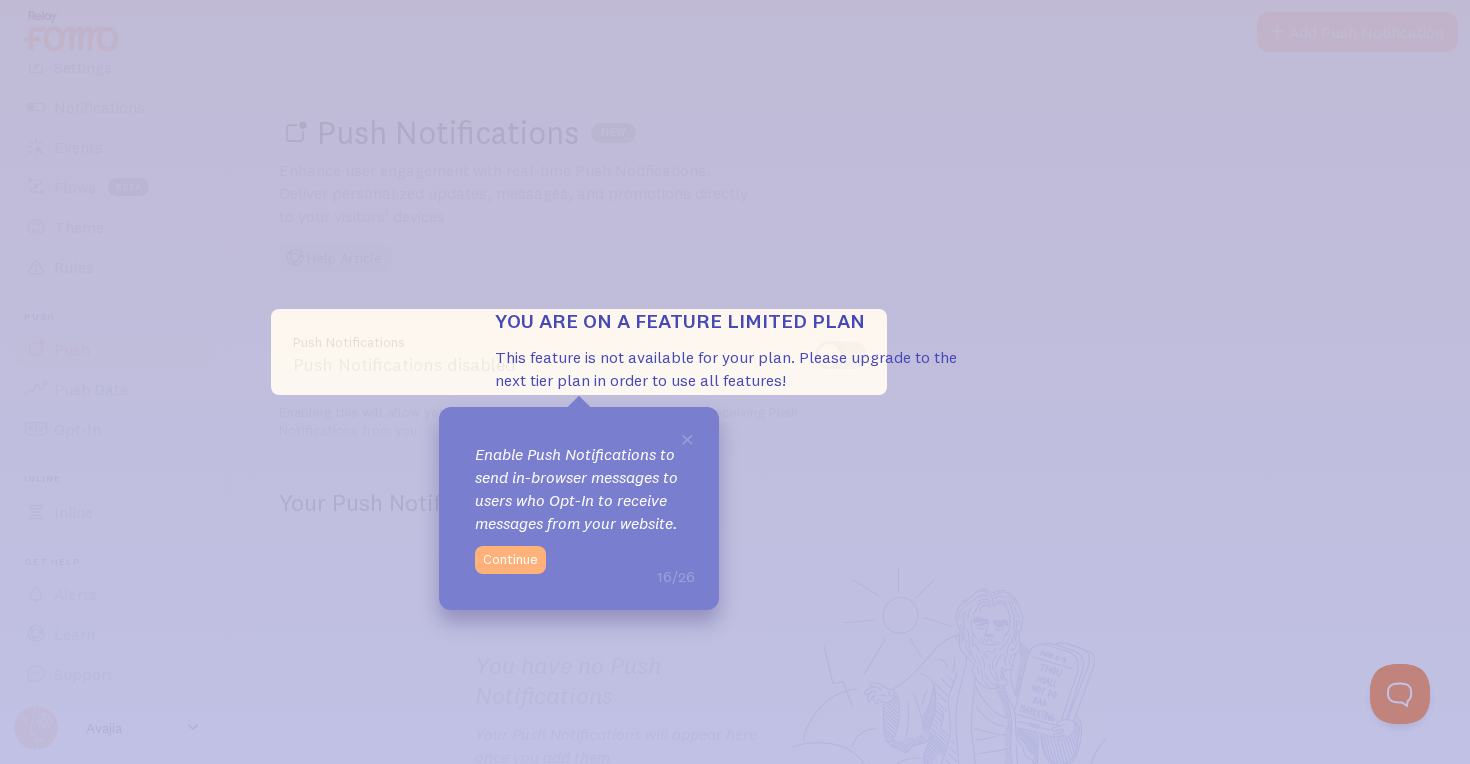 click on "Continue" at bounding box center [510, 560] 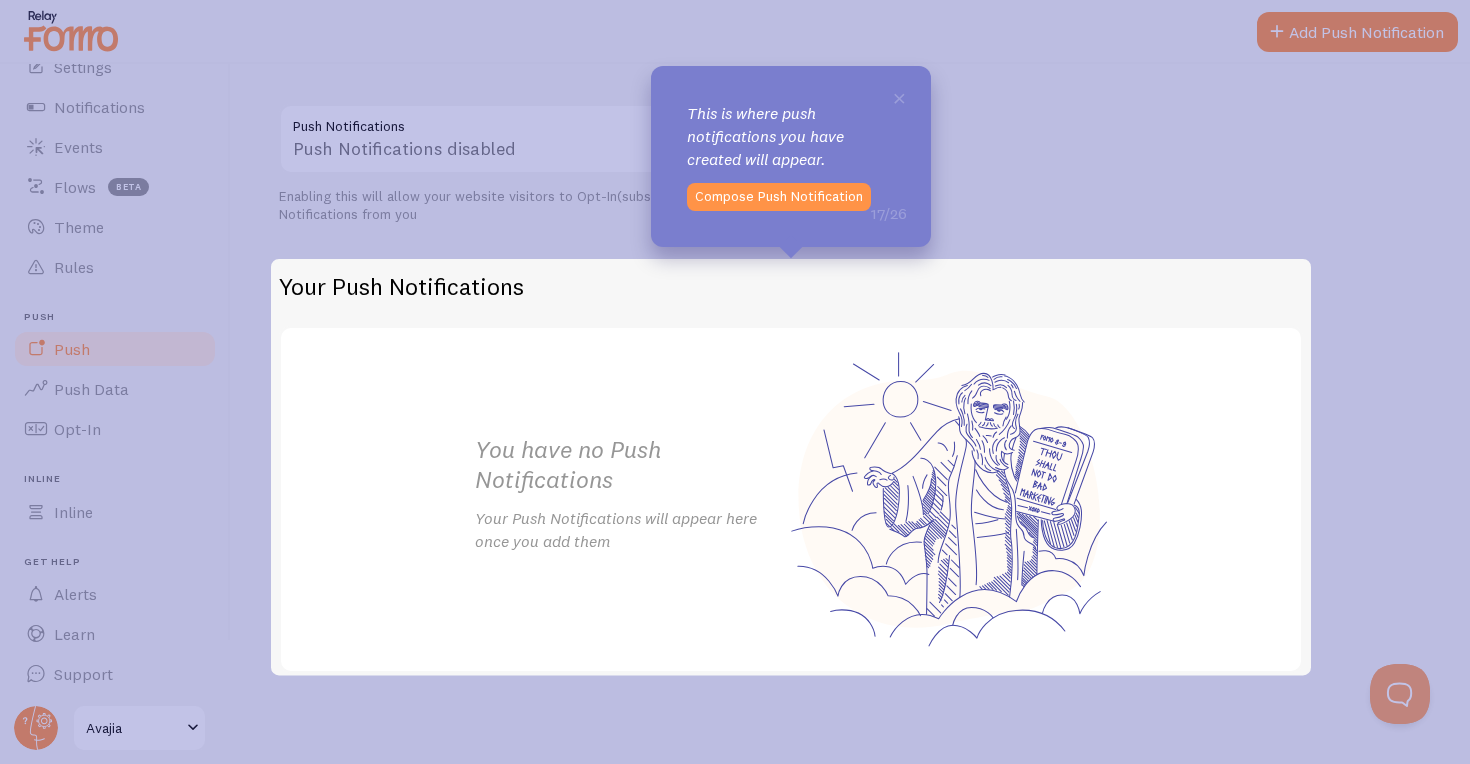scroll, scrollTop: 215, scrollLeft: 0, axis: vertical 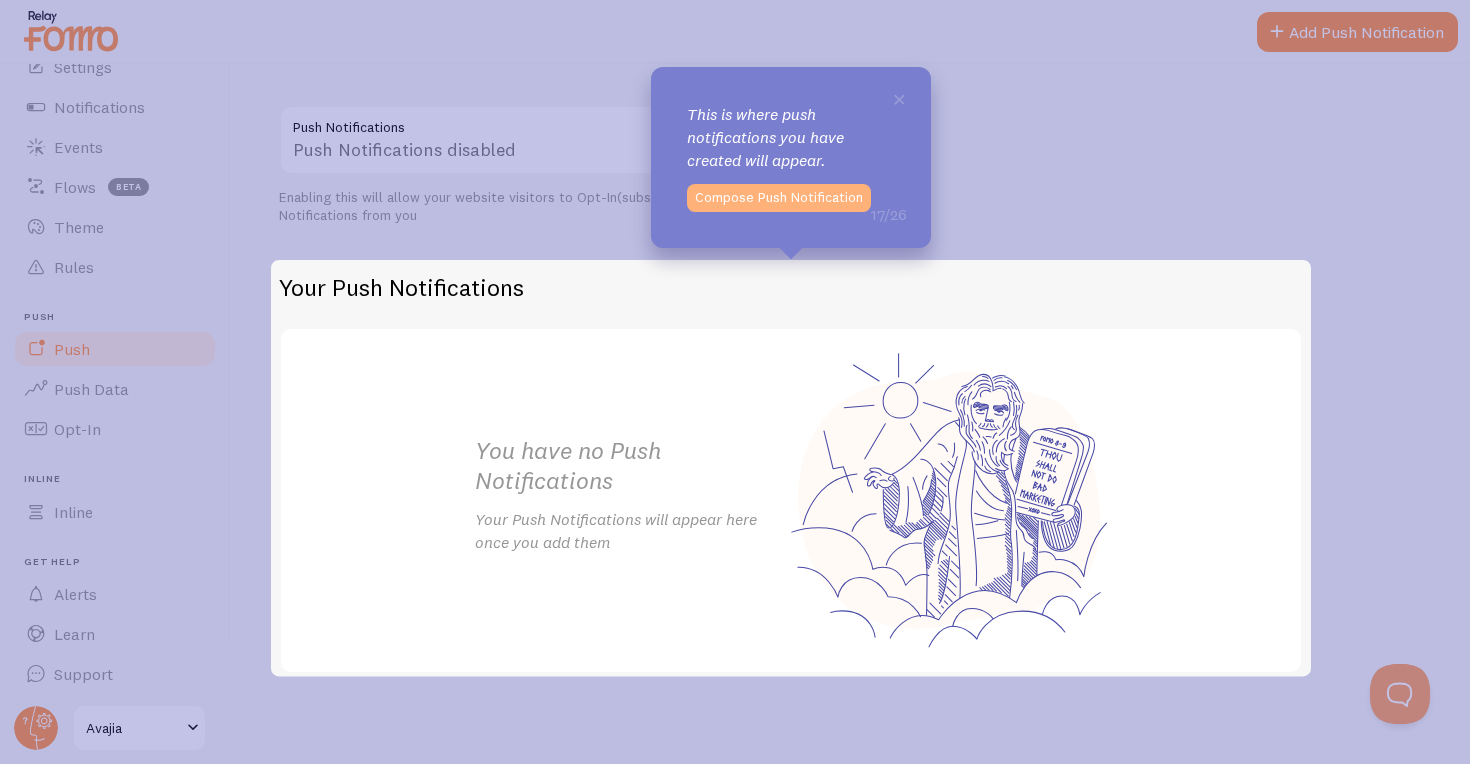 click on "Compose Push Notification" at bounding box center [779, 198] 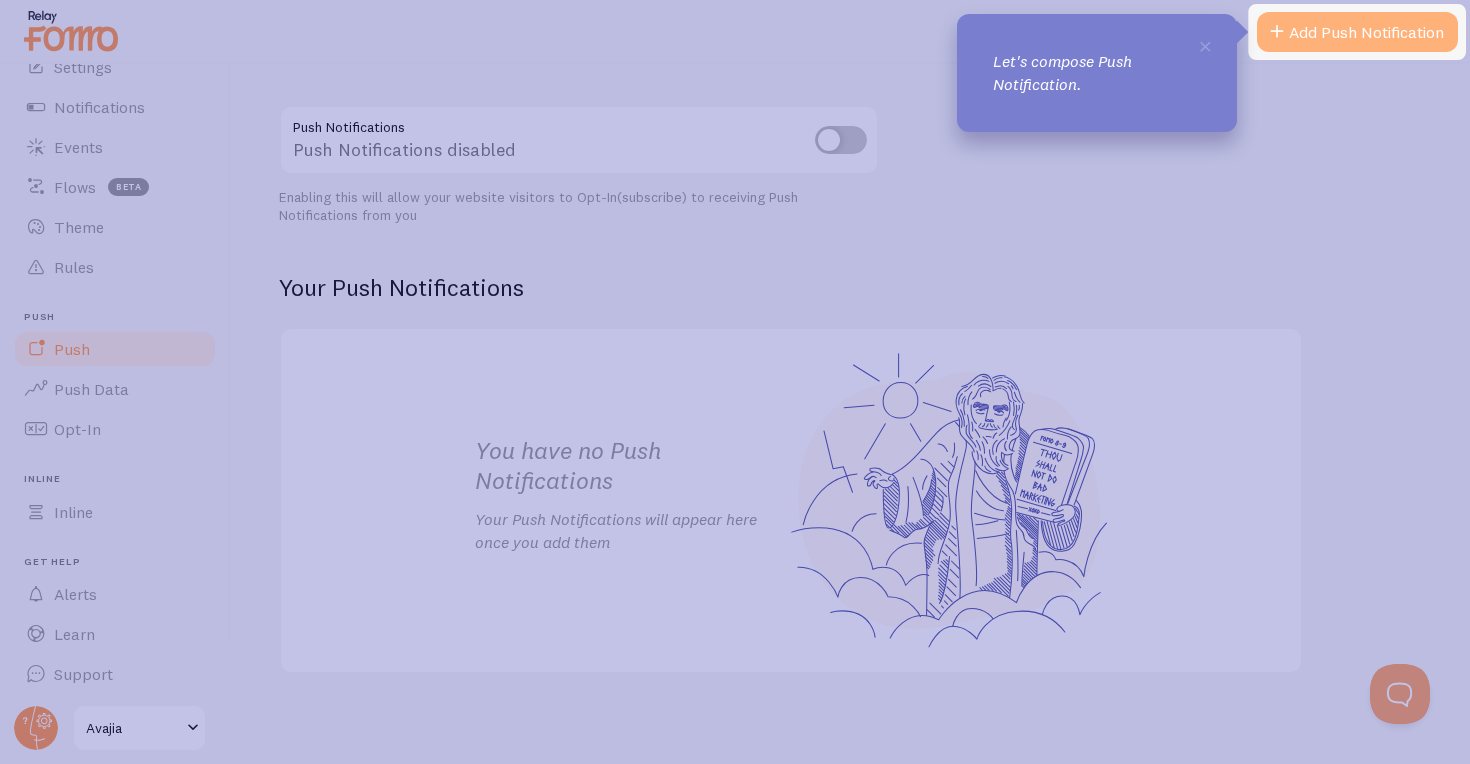 click on "Add Push Notification" at bounding box center (1357, 32) 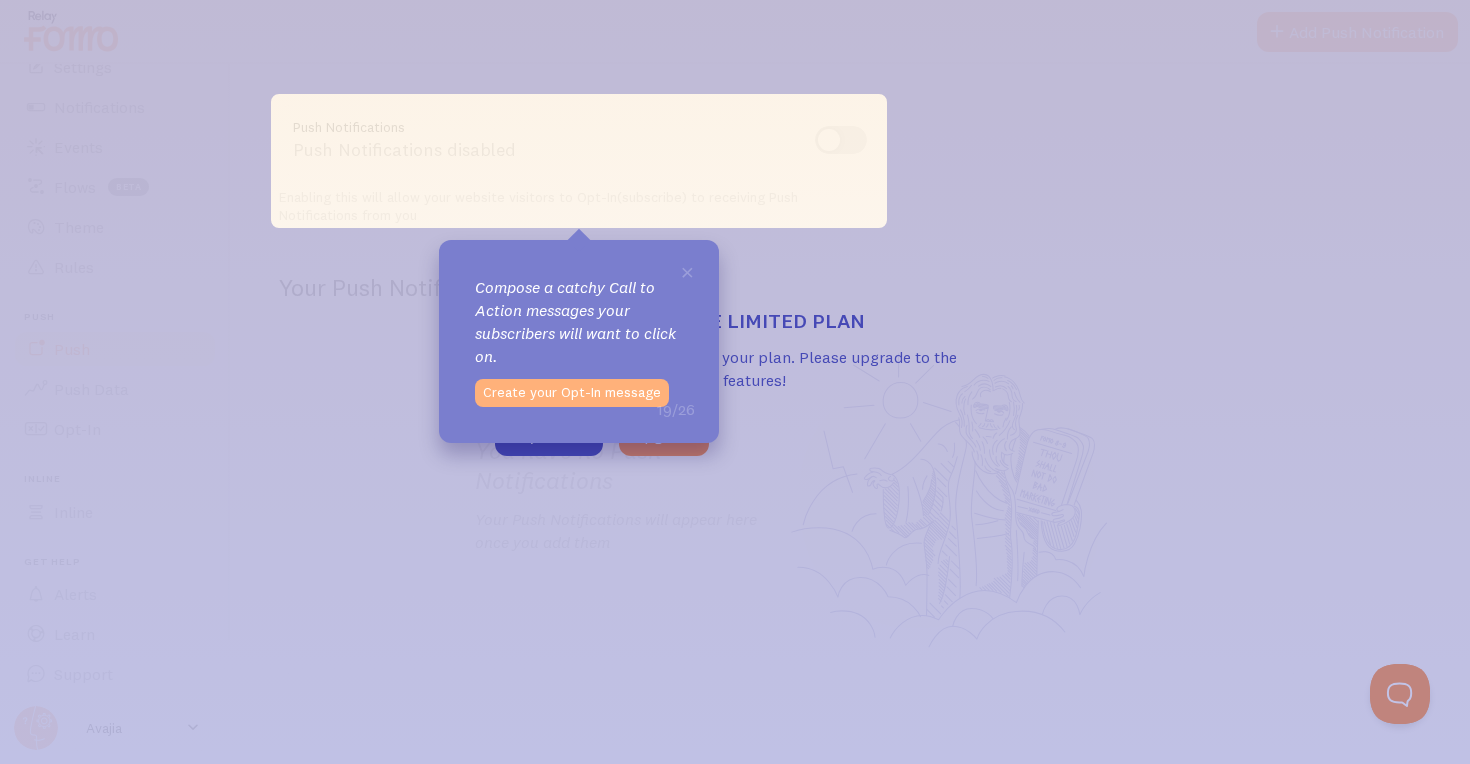 click on "Create your Opt-In message" at bounding box center (572, 393) 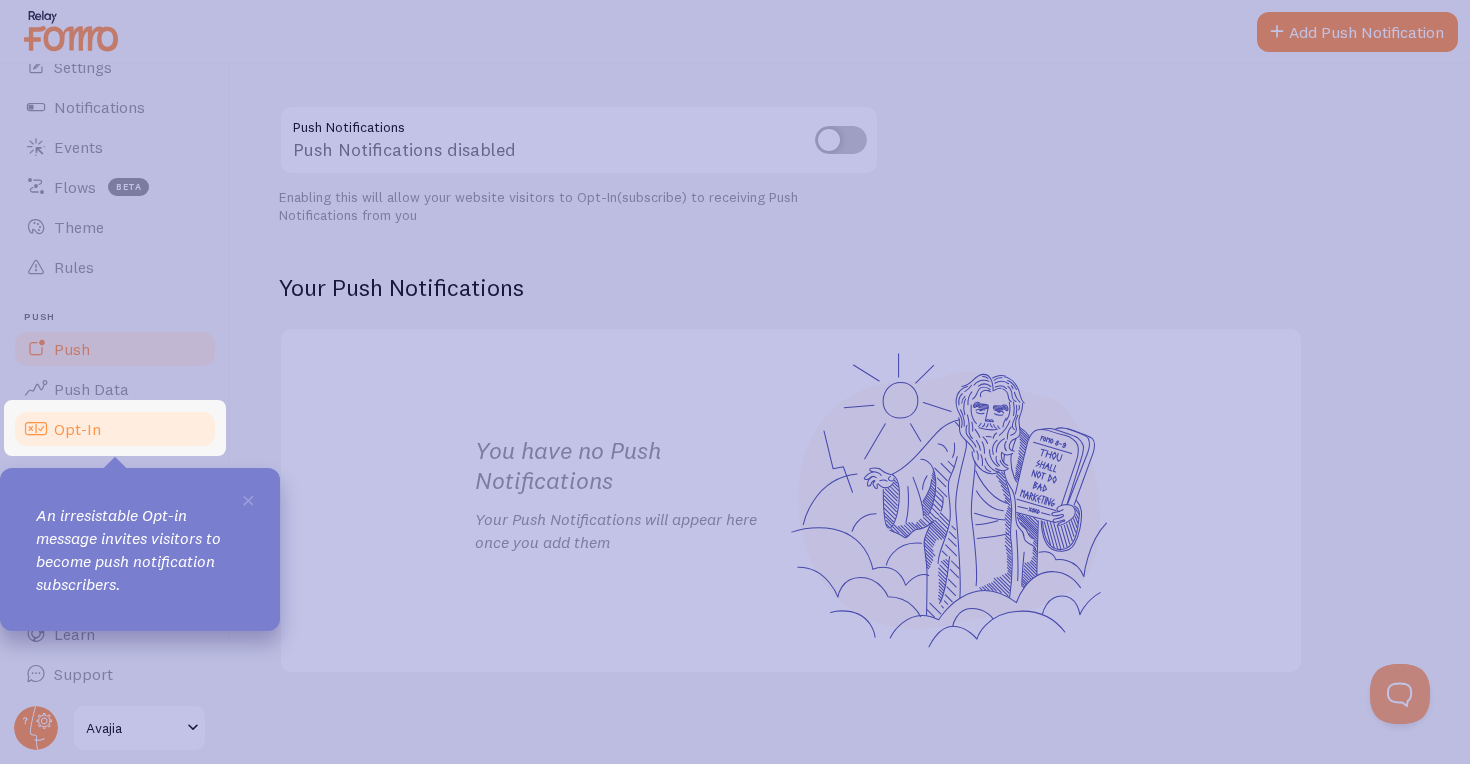 click on "Opt-In" at bounding box center (115, 429) 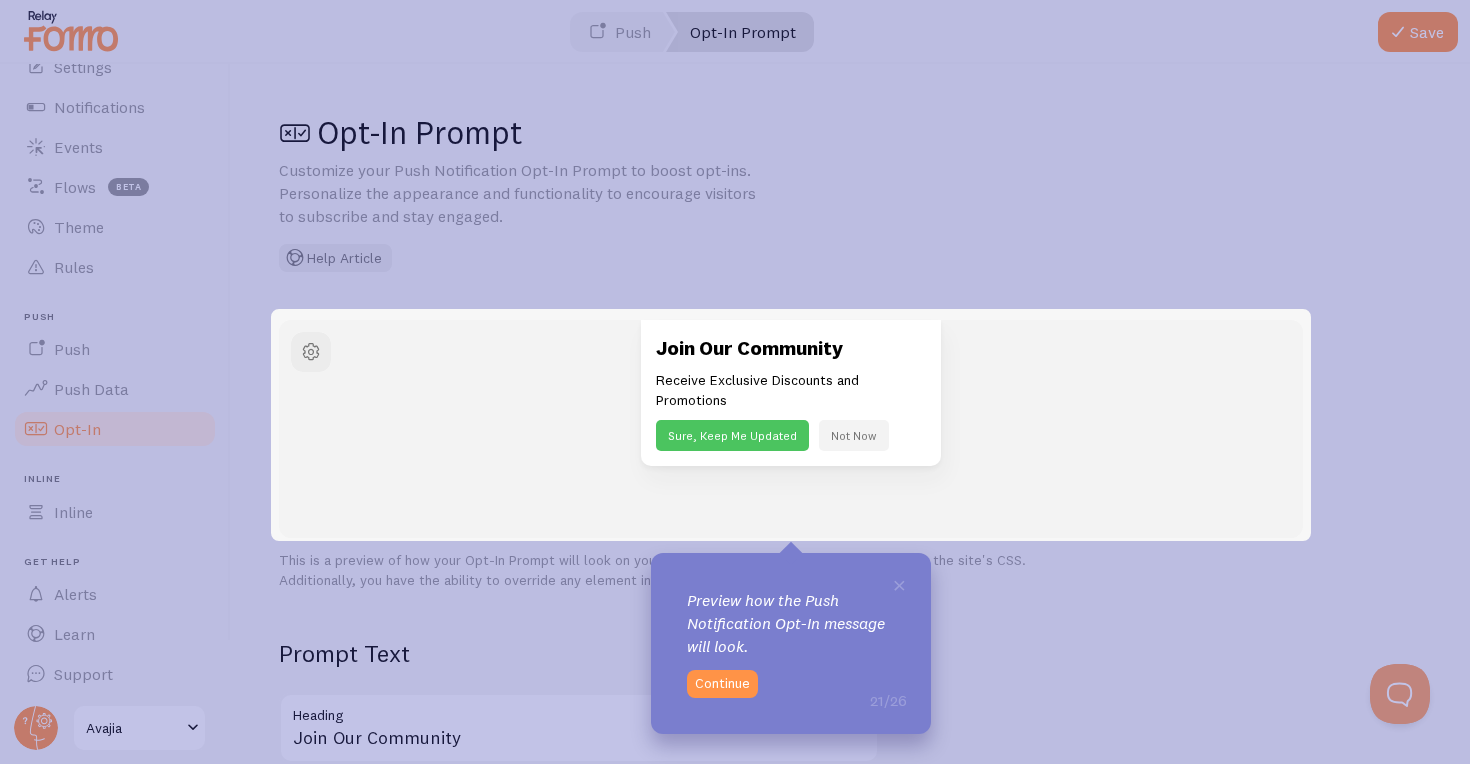 click on "Join Our Community
Receive Exclusive Discounts and Promotions
Sure, Keep Me Updated
Not Now" at bounding box center (791, 393) 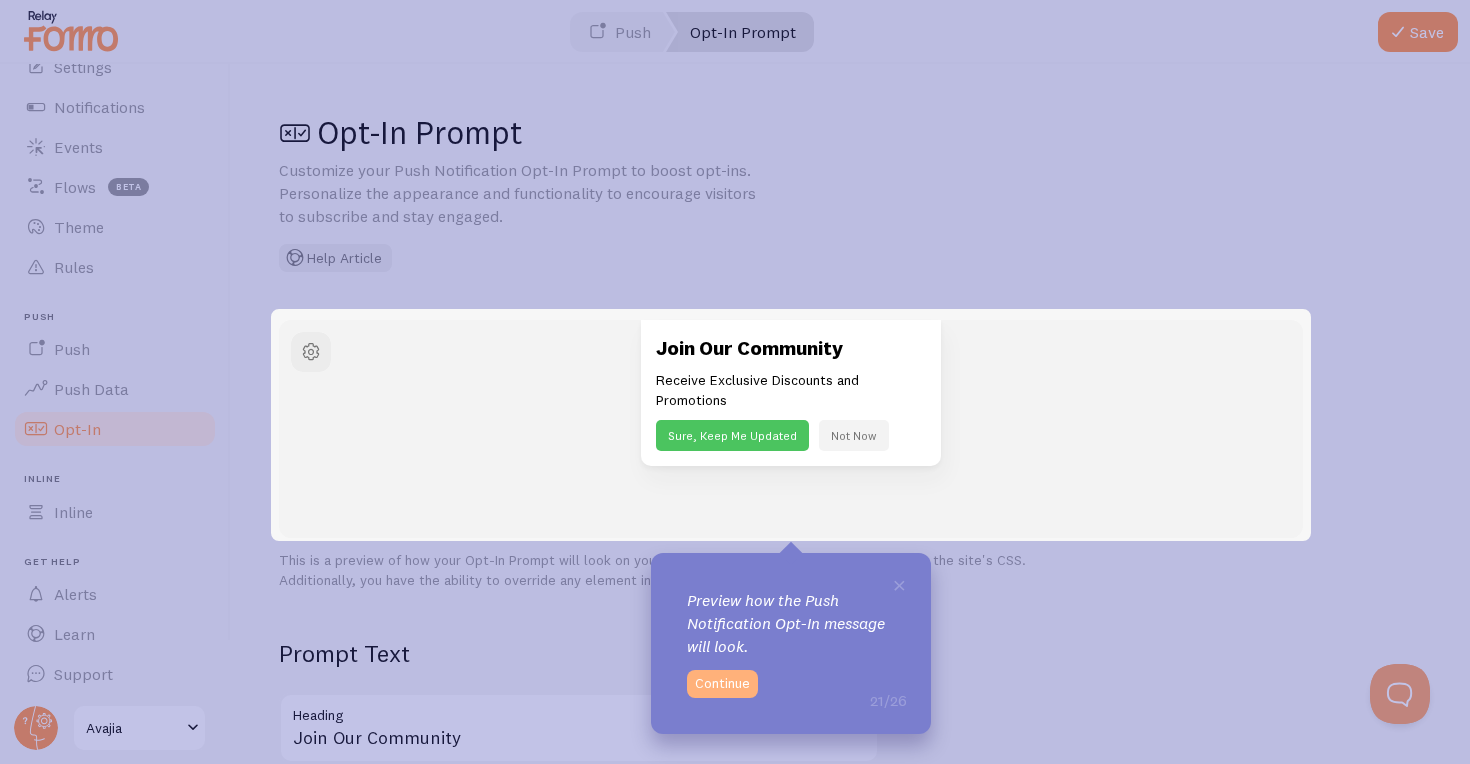 click on "Continue" at bounding box center (722, 684) 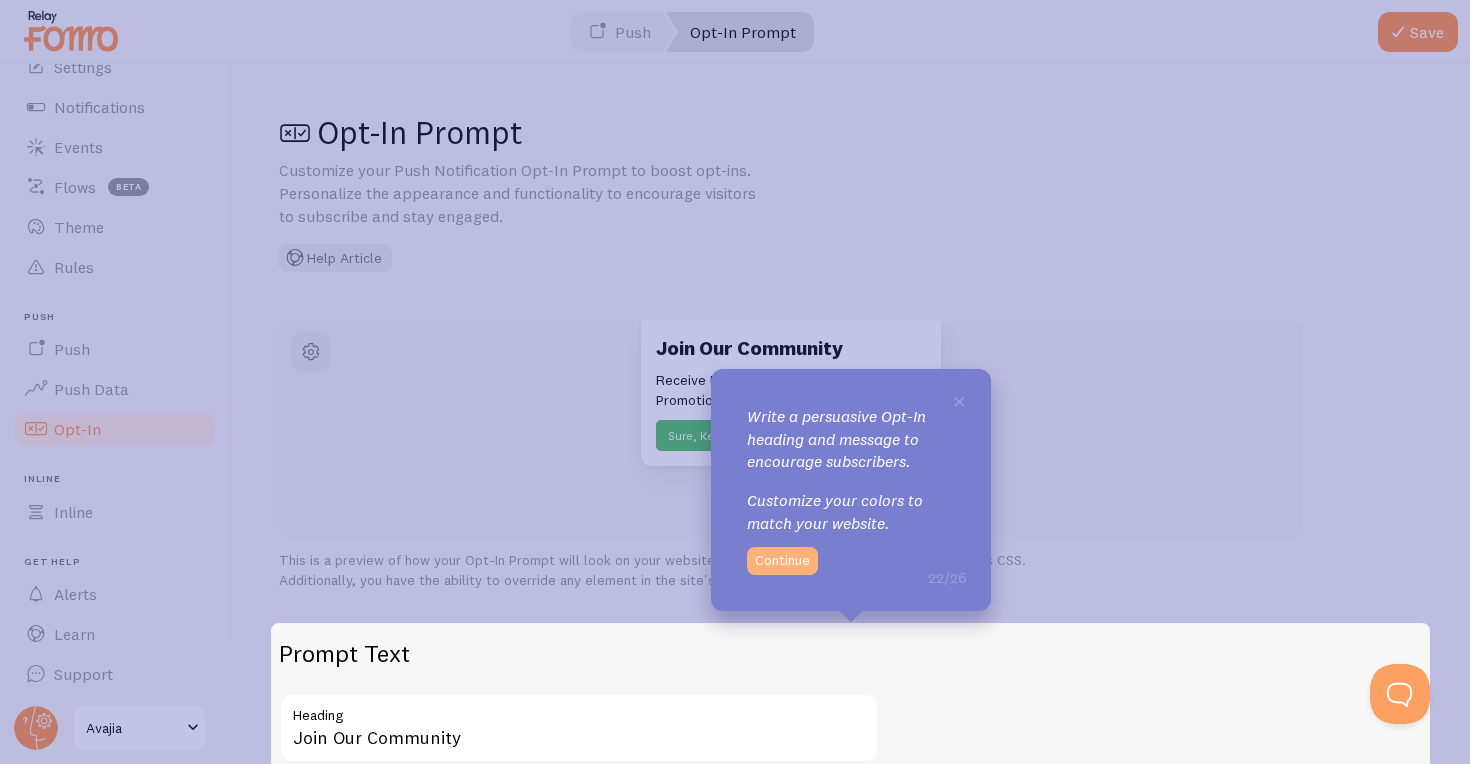 click on "Continue" at bounding box center [782, 561] 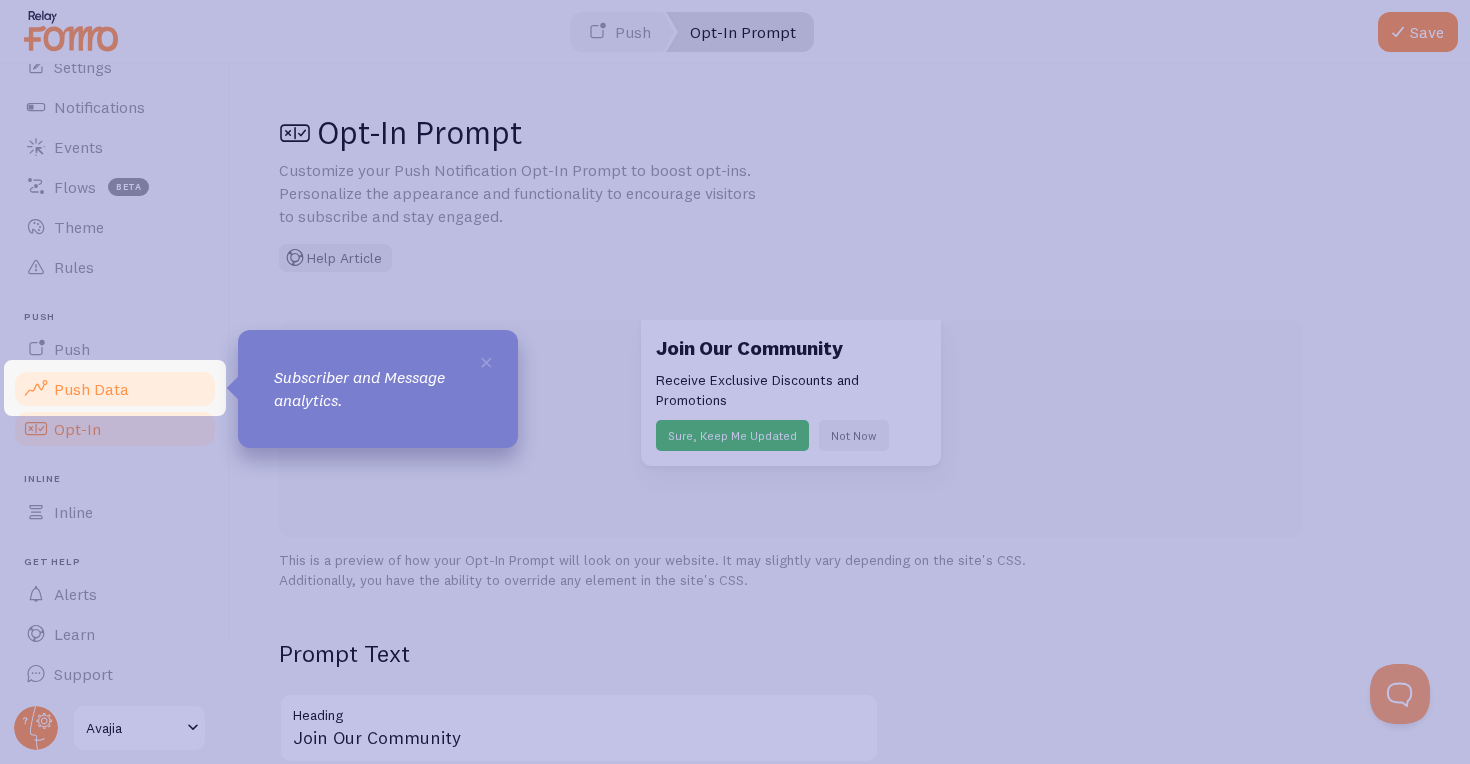 click on "Push Data" at bounding box center [115, 389] 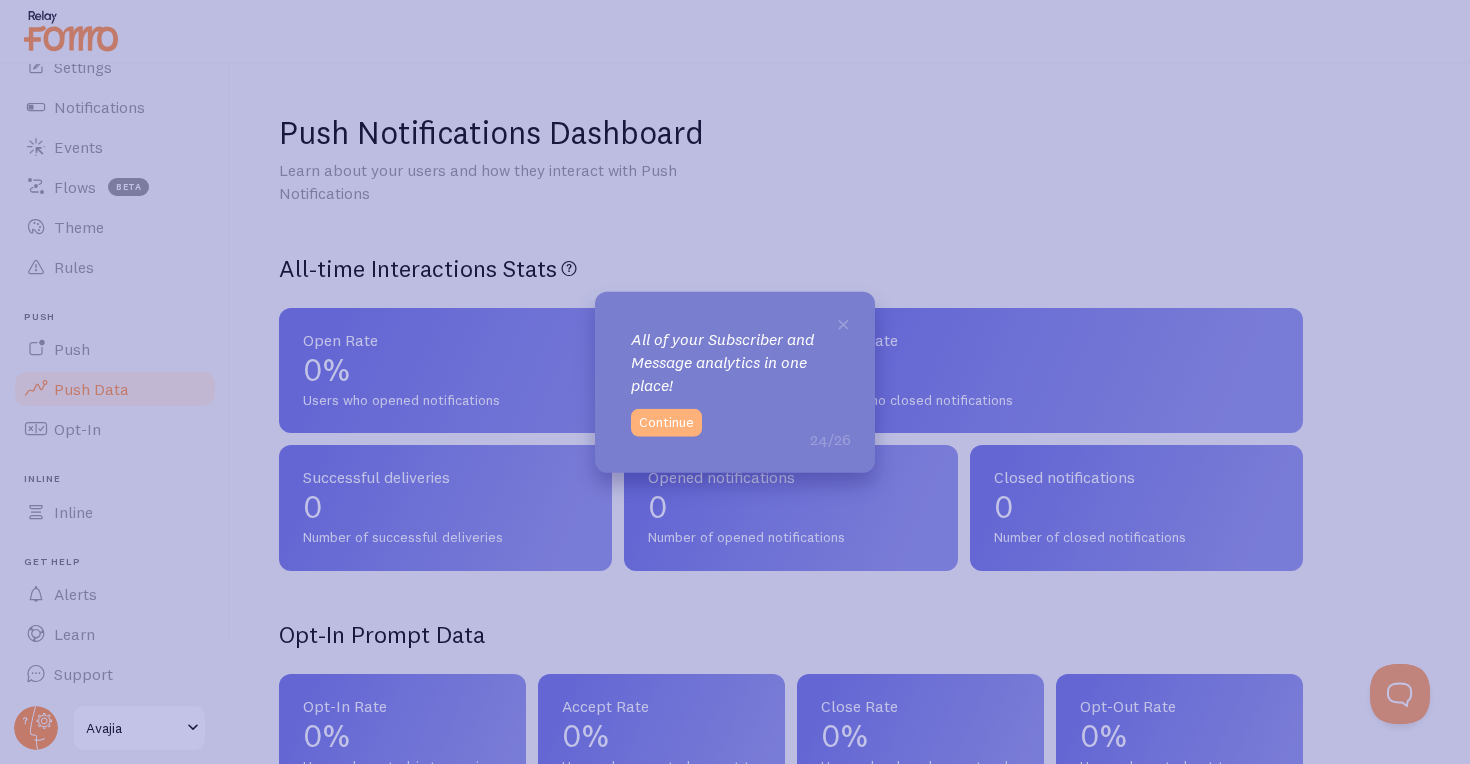 click on "Continue" at bounding box center (666, 422) 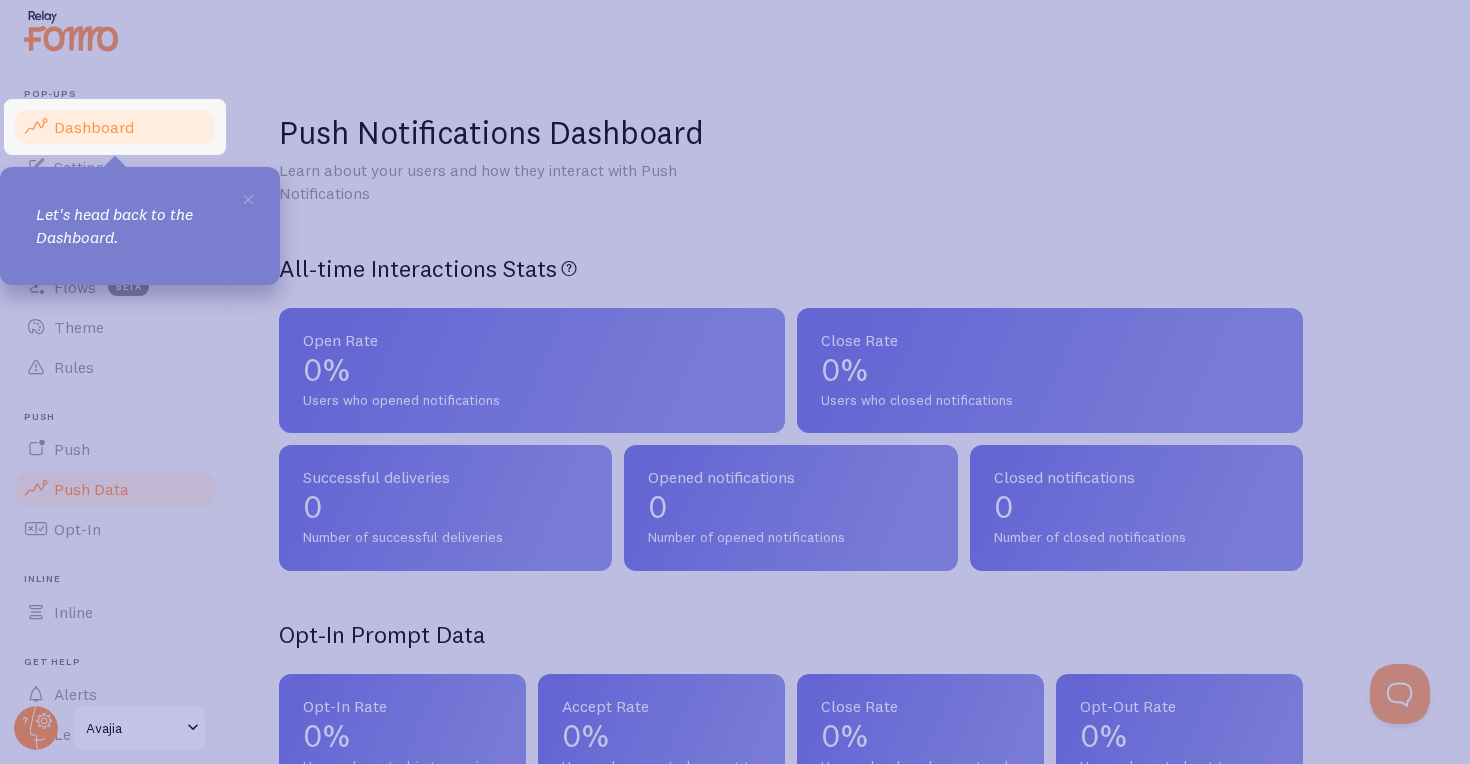 scroll, scrollTop: 0, scrollLeft: 0, axis: both 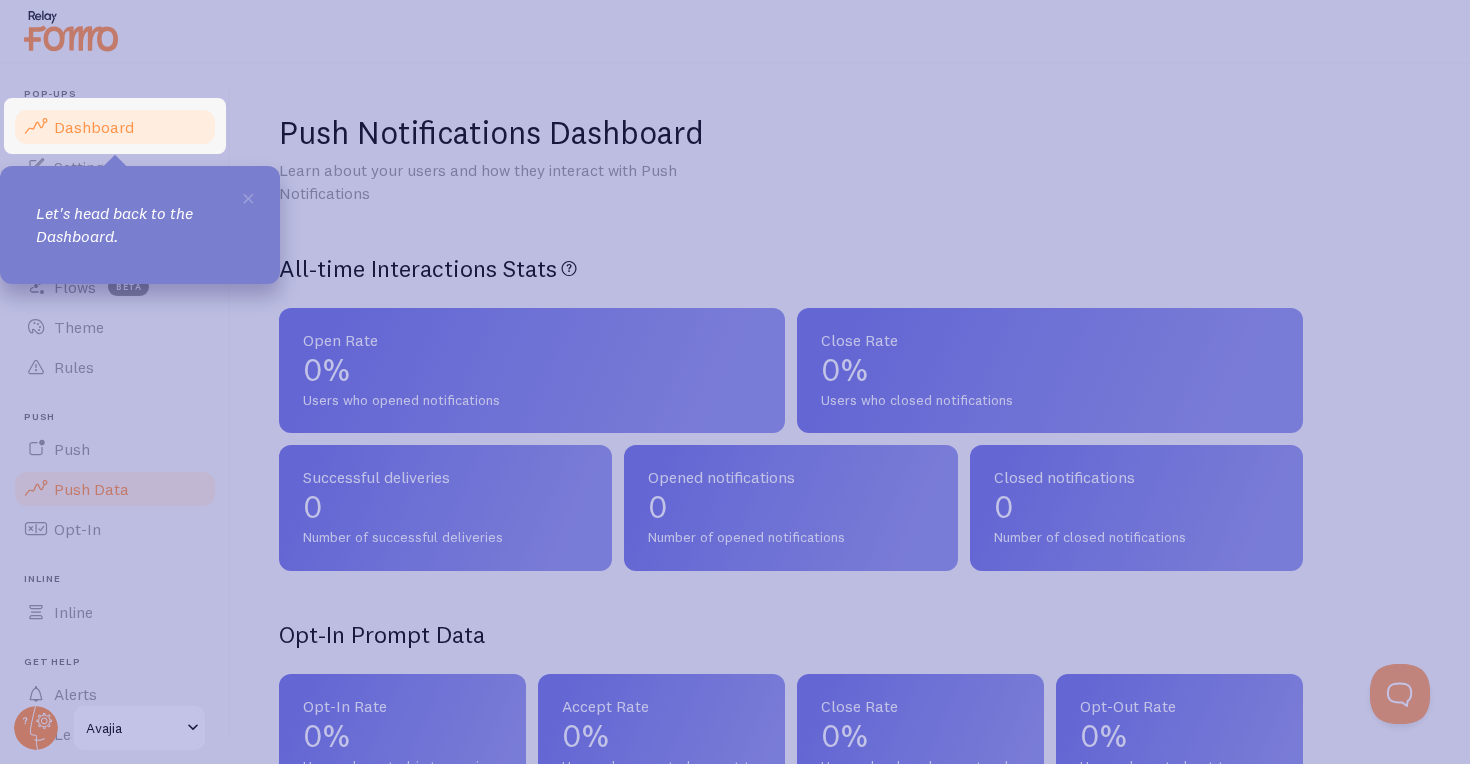 click on "Dashboard" at bounding box center [94, 127] 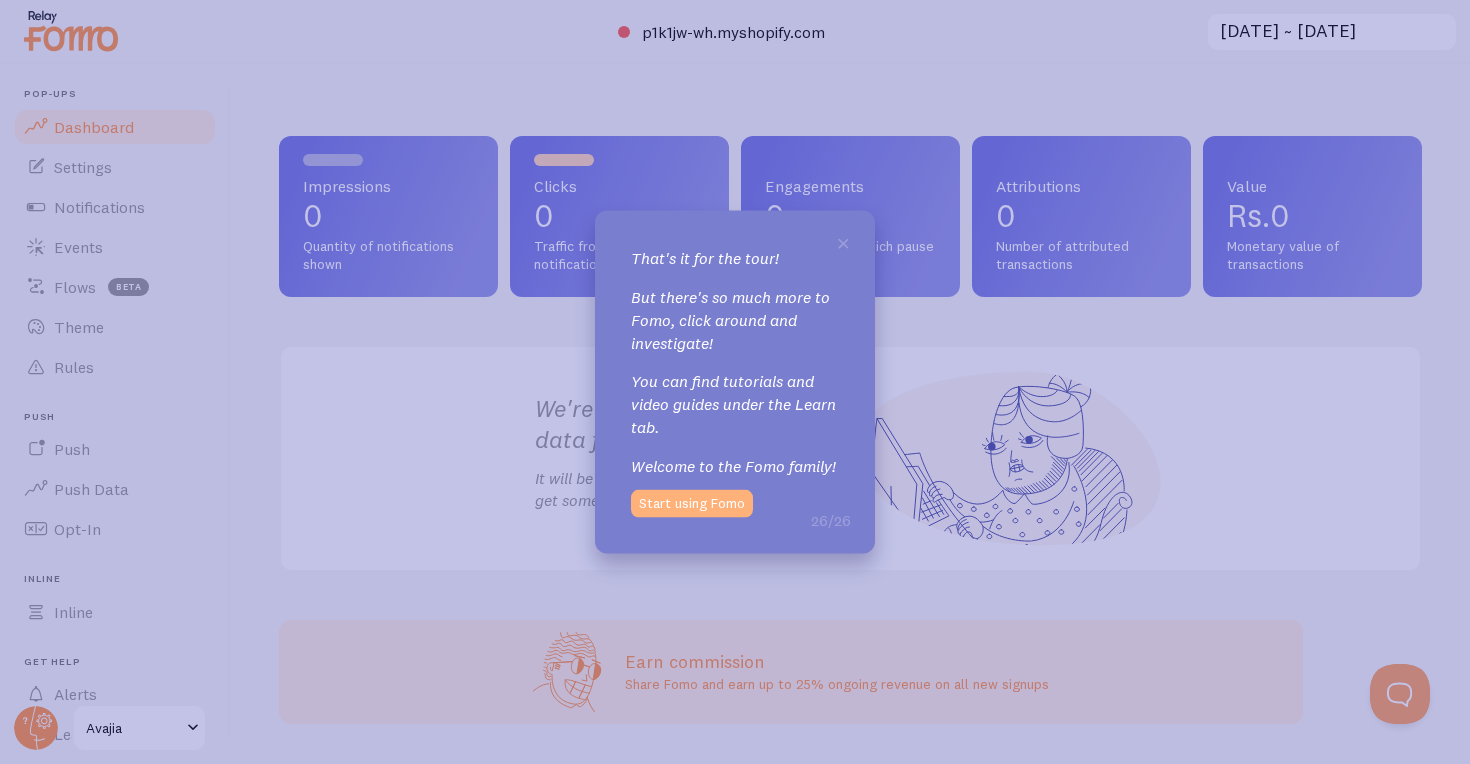click on "Start using Fomo" at bounding box center (692, 503) 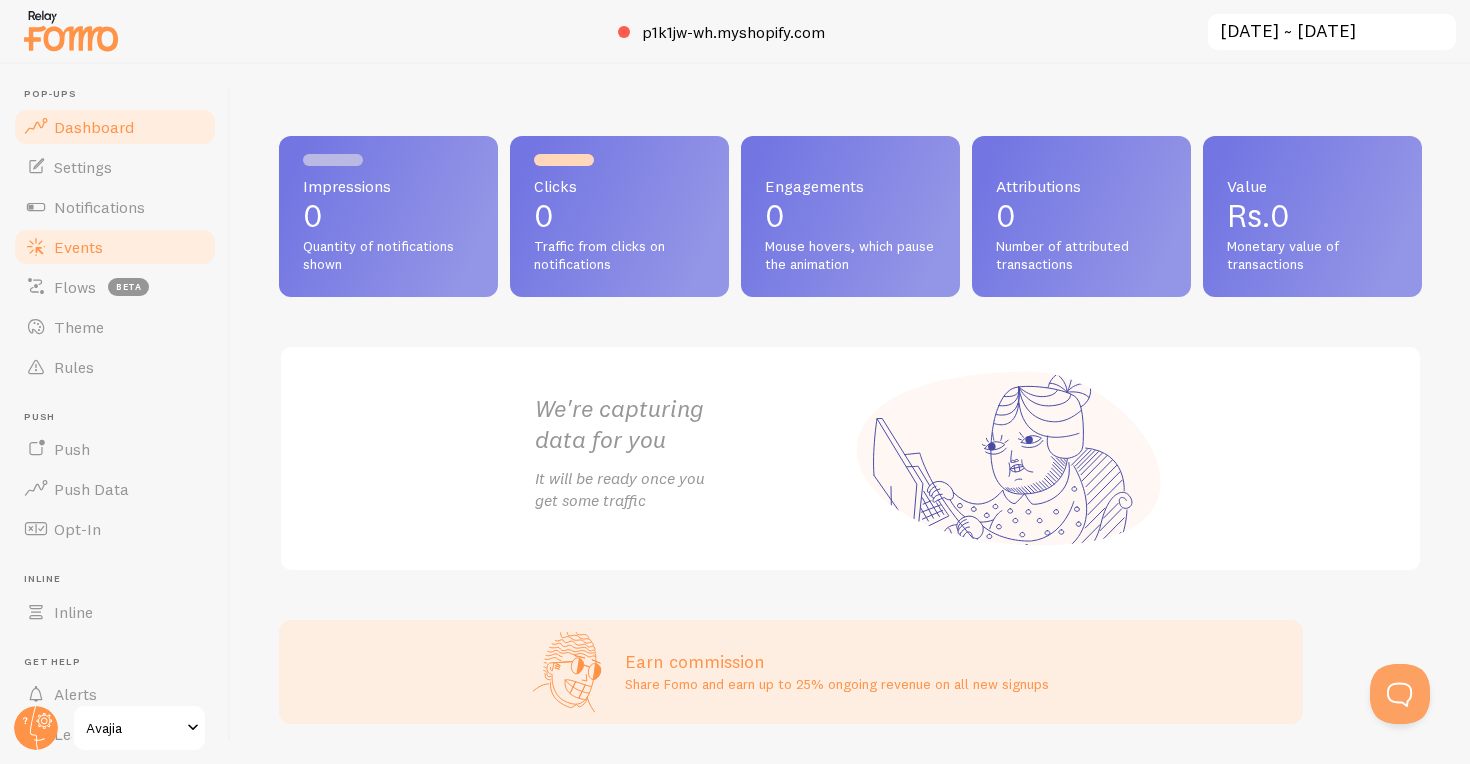 click on "Events" at bounding box center (78, 247) 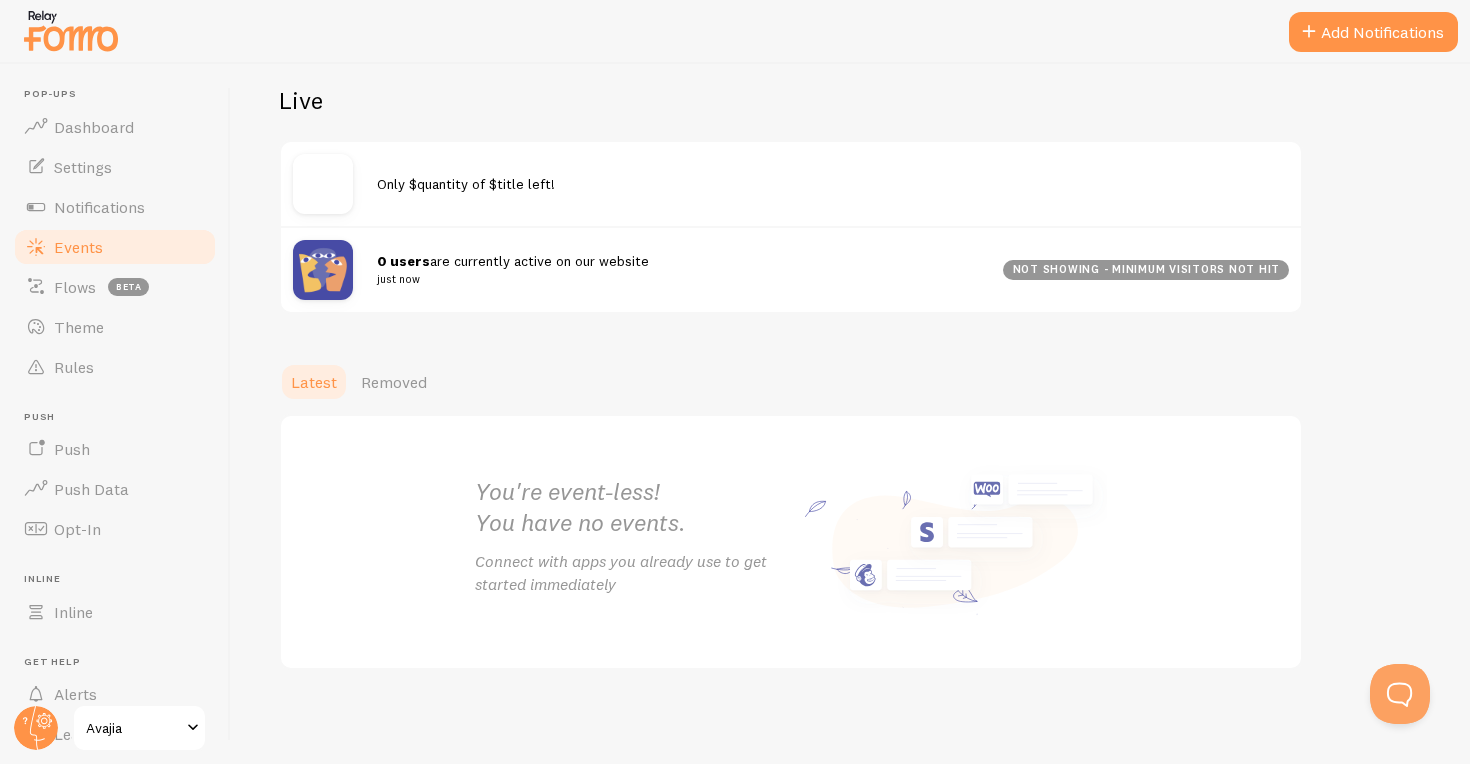 scroll, scrollTop: 211, scrollLeft: 0, axis: vertical 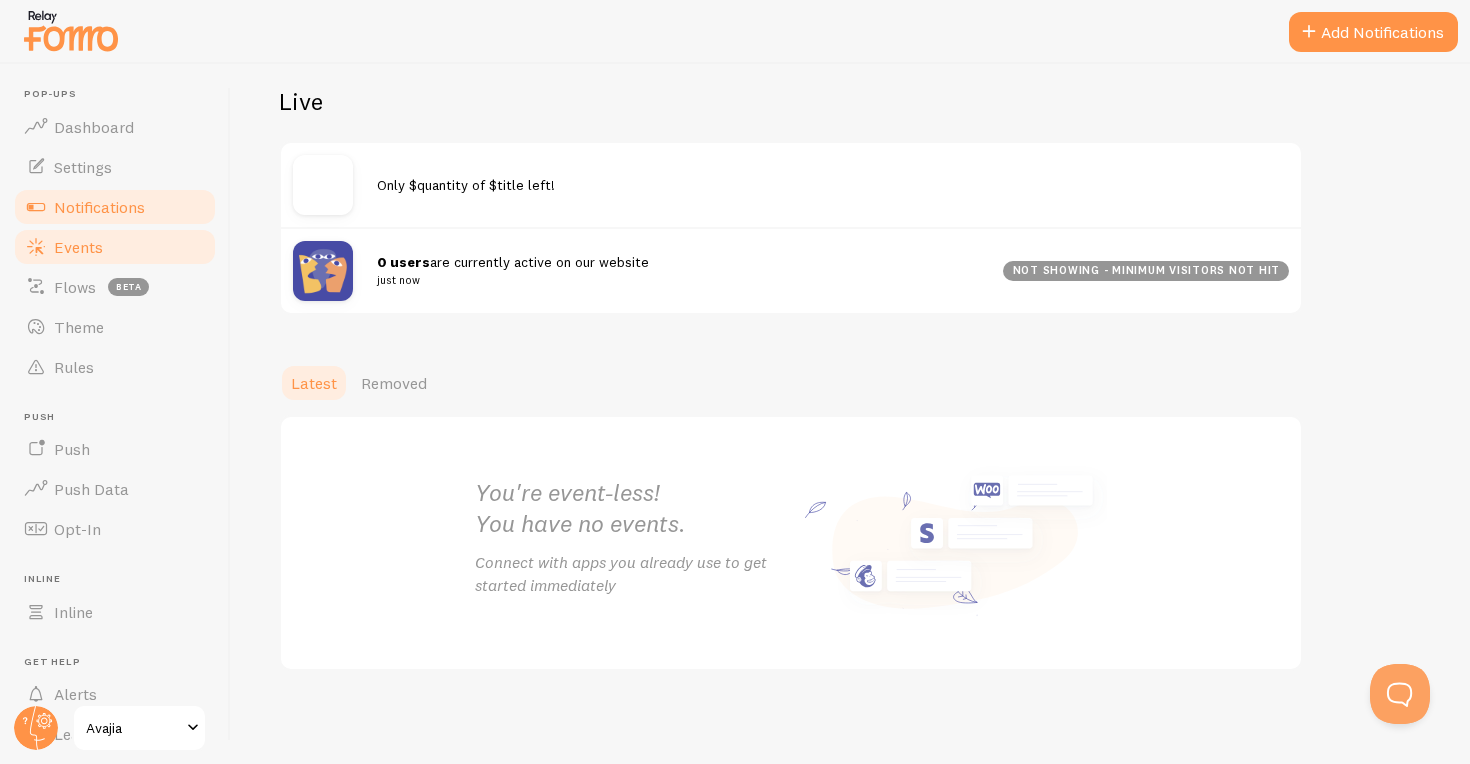 click at bounding box center (36, 207) 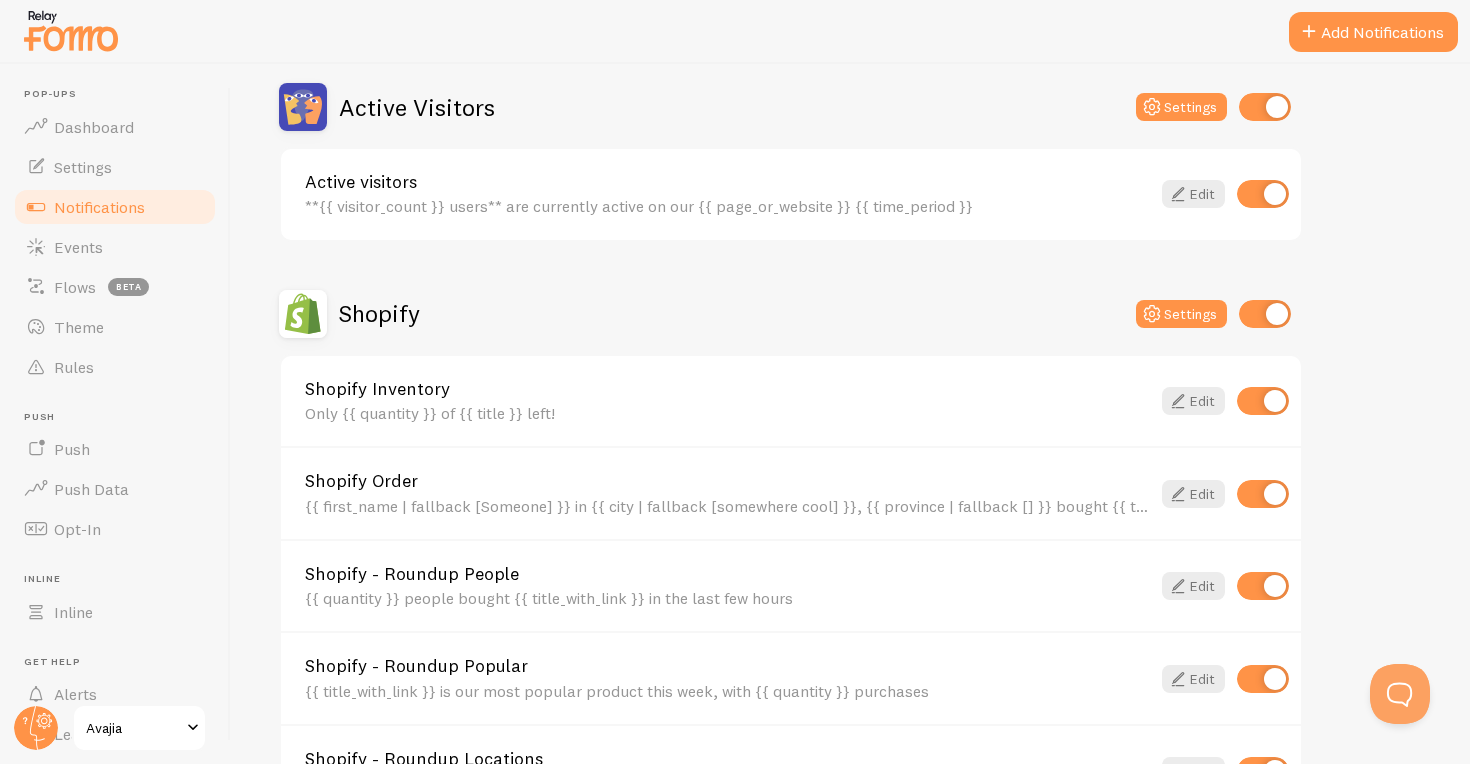 scroll, scrollTop: 476, scrollLeft: 0, axis: vertical 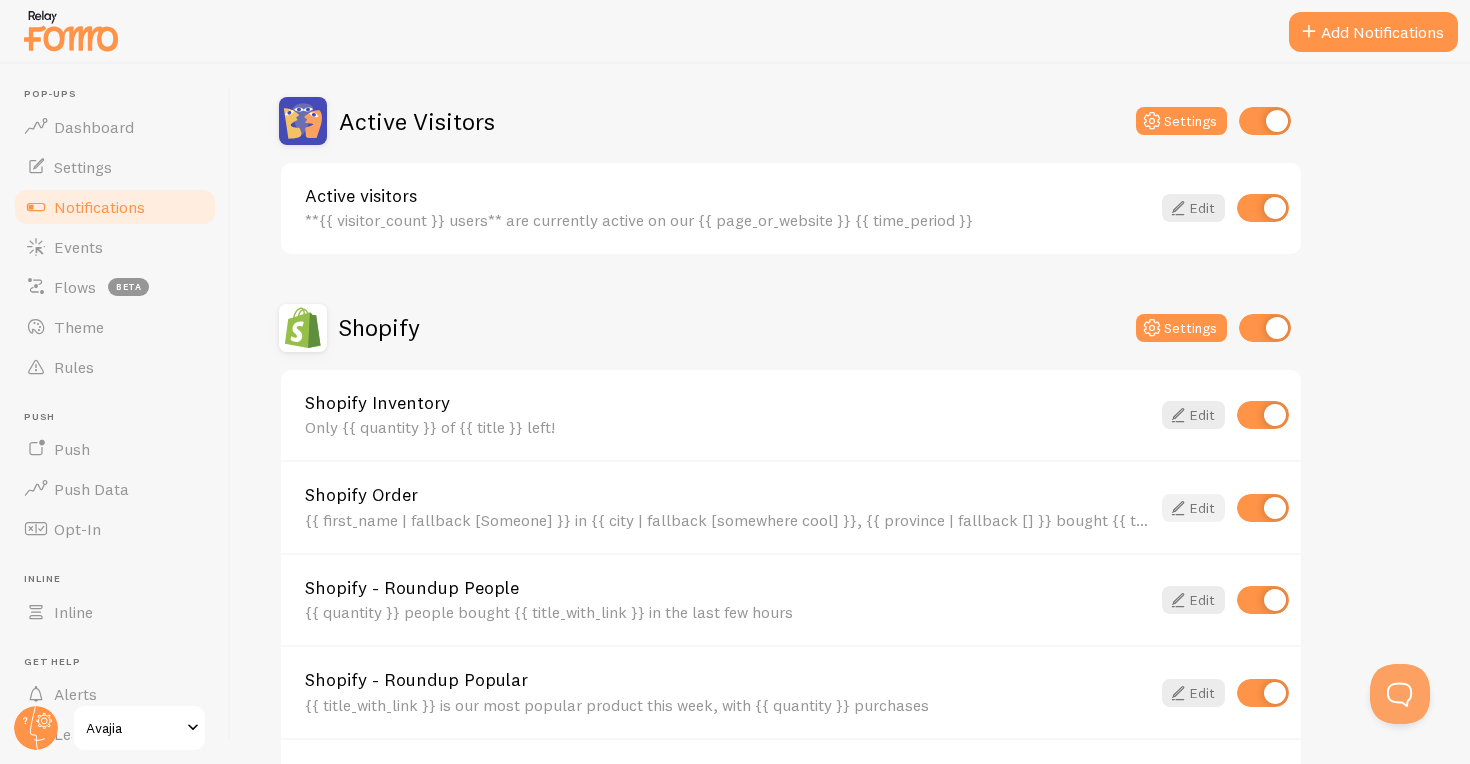 click on "Edit" at bounding box center (1193, 508) 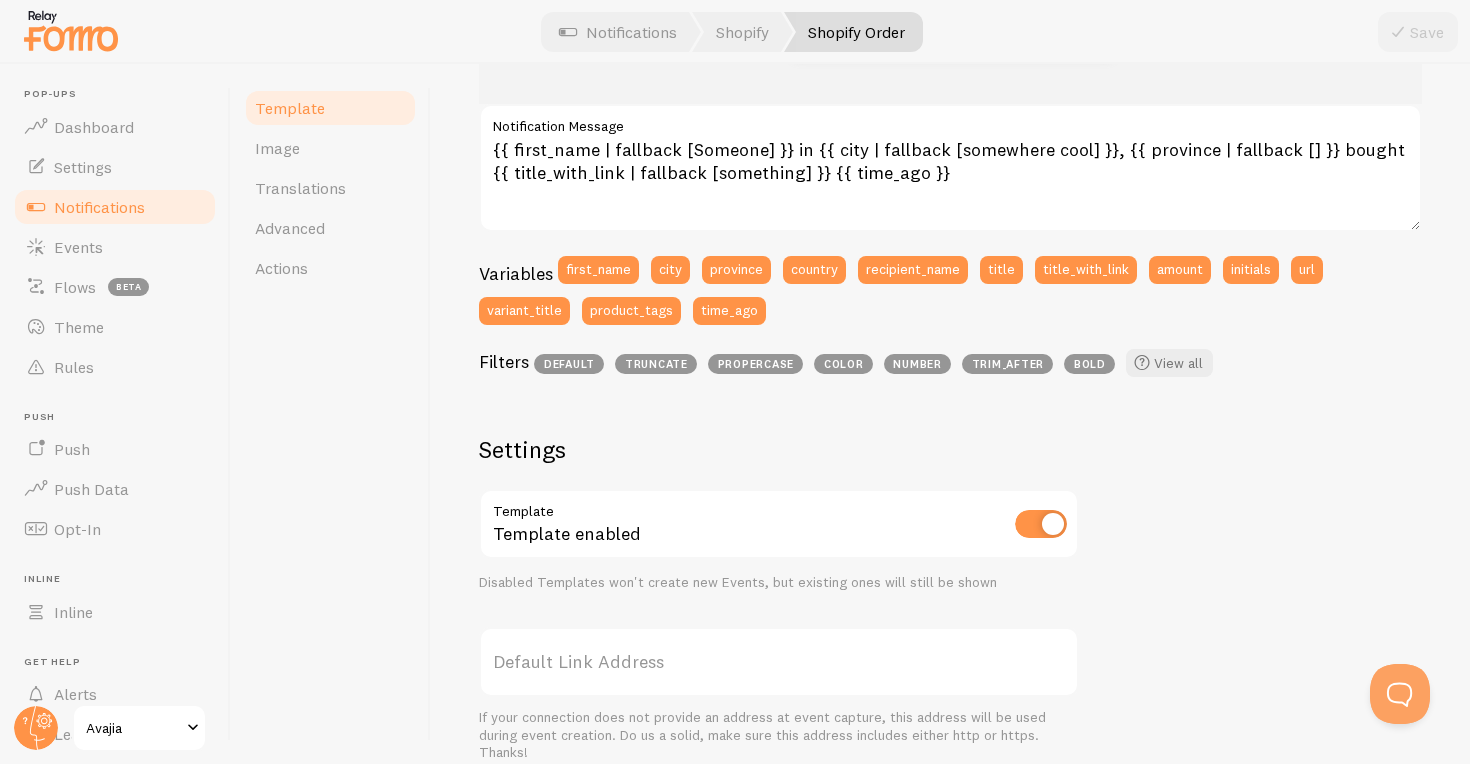 scroll, scrollTop: 381, scrollLeft: 0, axis: vertical 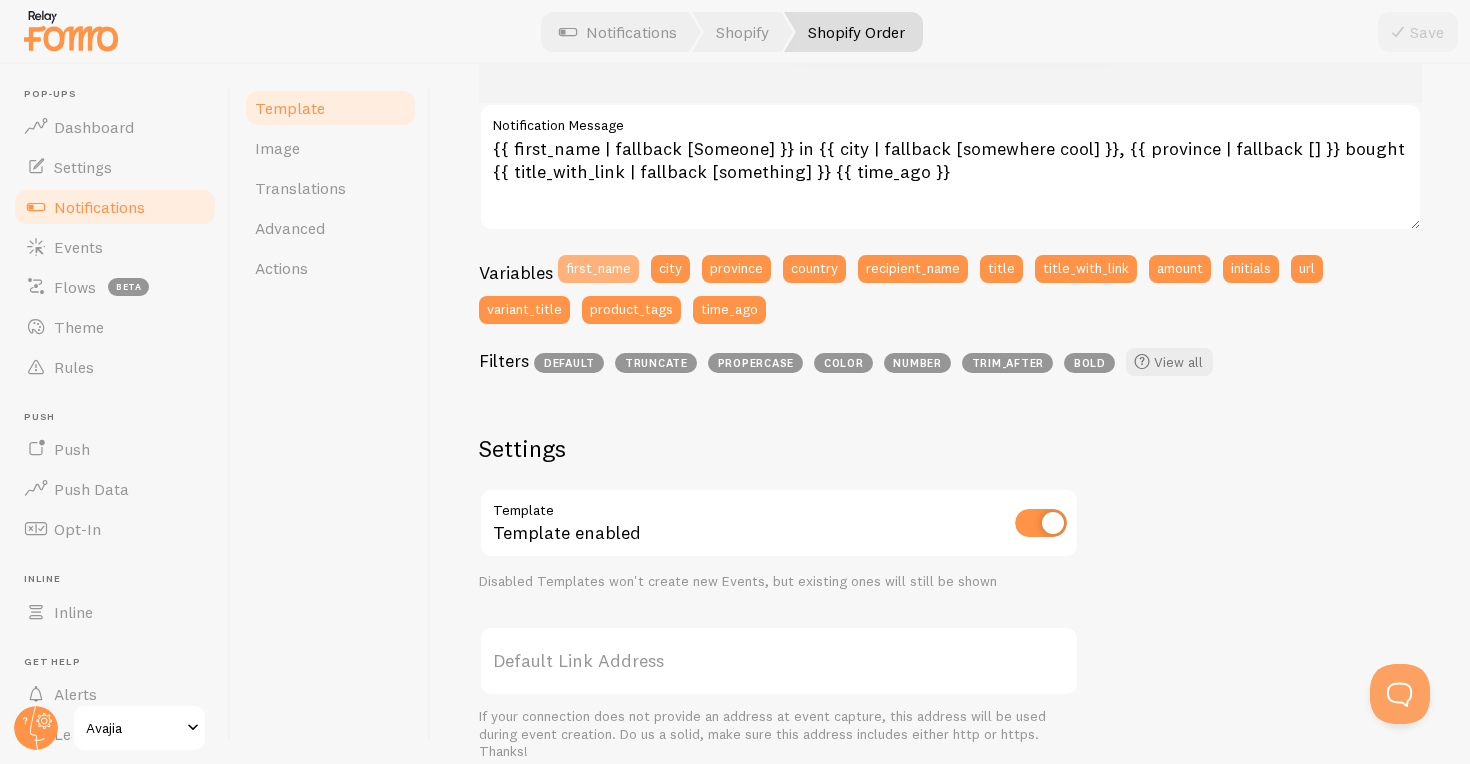 click on "first_name" at bounding box center (598, 269) 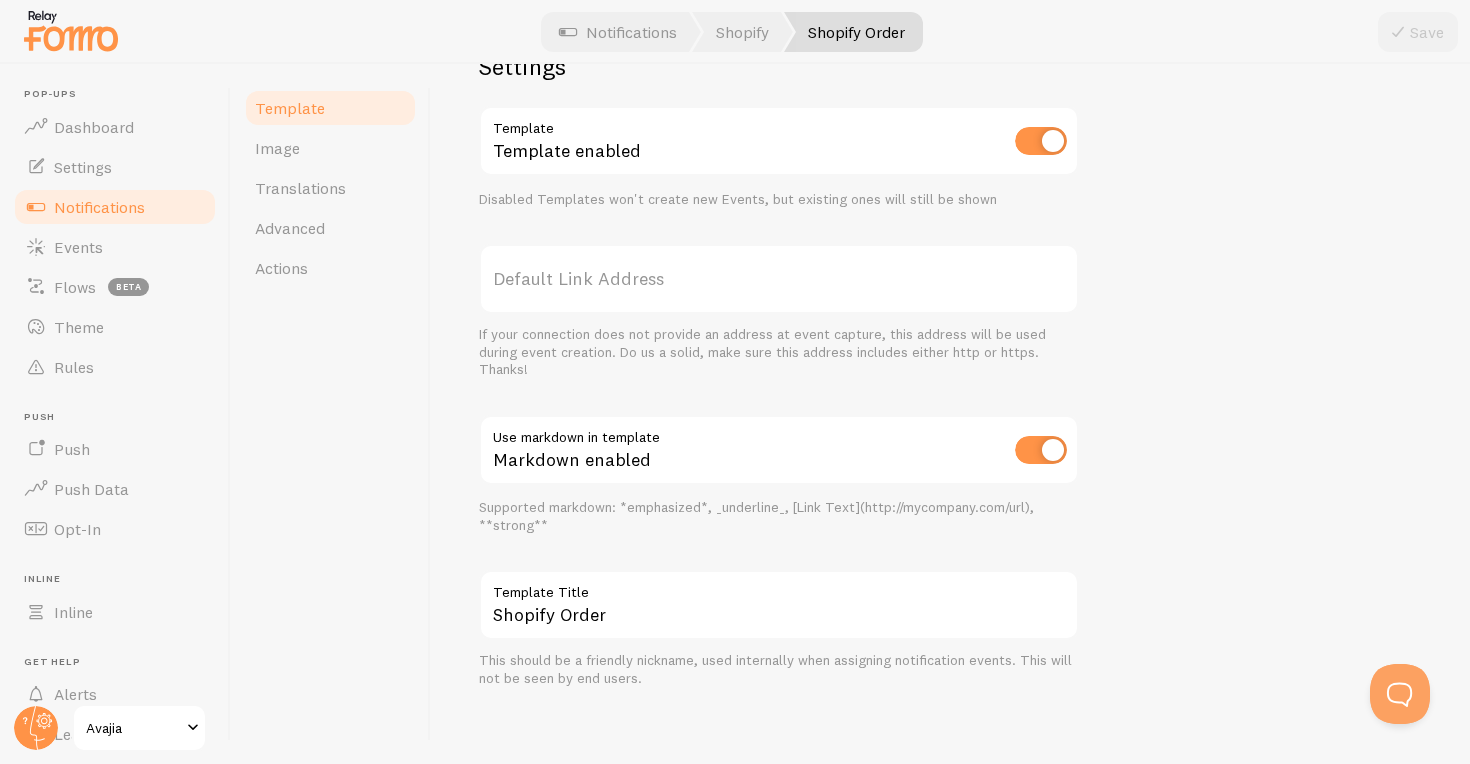 scroll, scrollTop: 762, scrollLeft: 0, axis: vertical 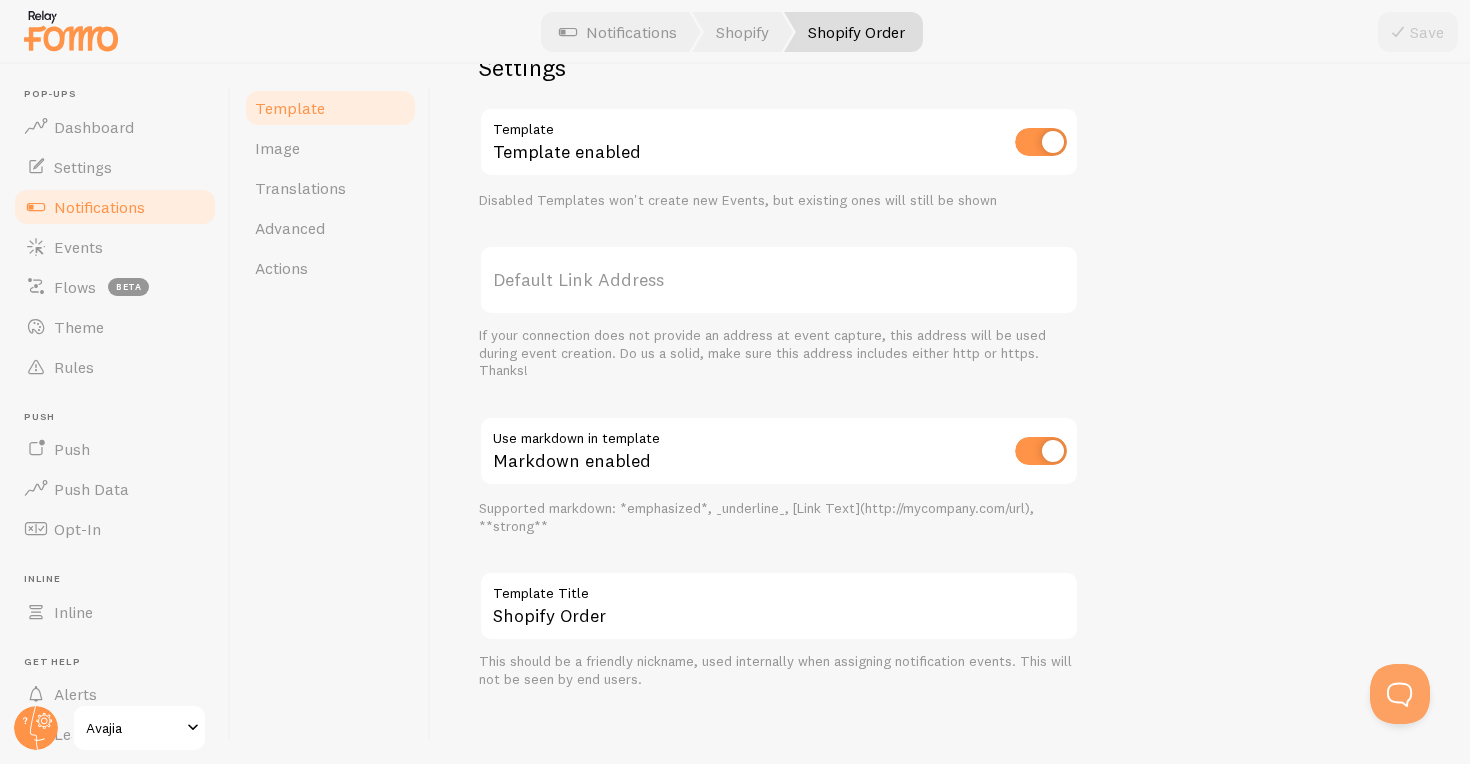 type on "{{ first_name | fallback [Someone] }} in {{ city | fallback [somewhere cool] }}, {{ province | fallback [] }} bought {{ title_with_link | fallback [something] }} {{ time_ago }}" 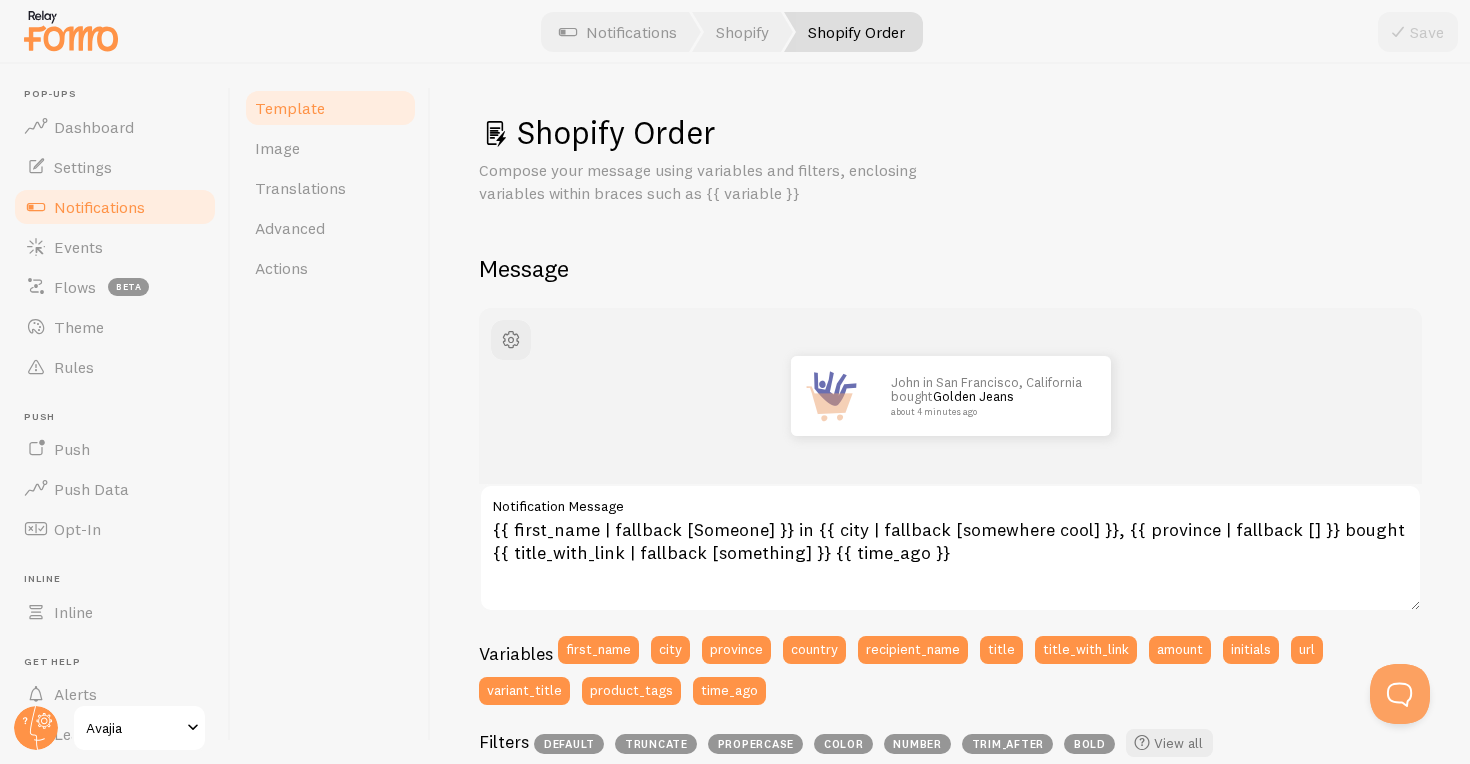 scroll, scrollTop: 0, scrollLeft: 0, axis: both 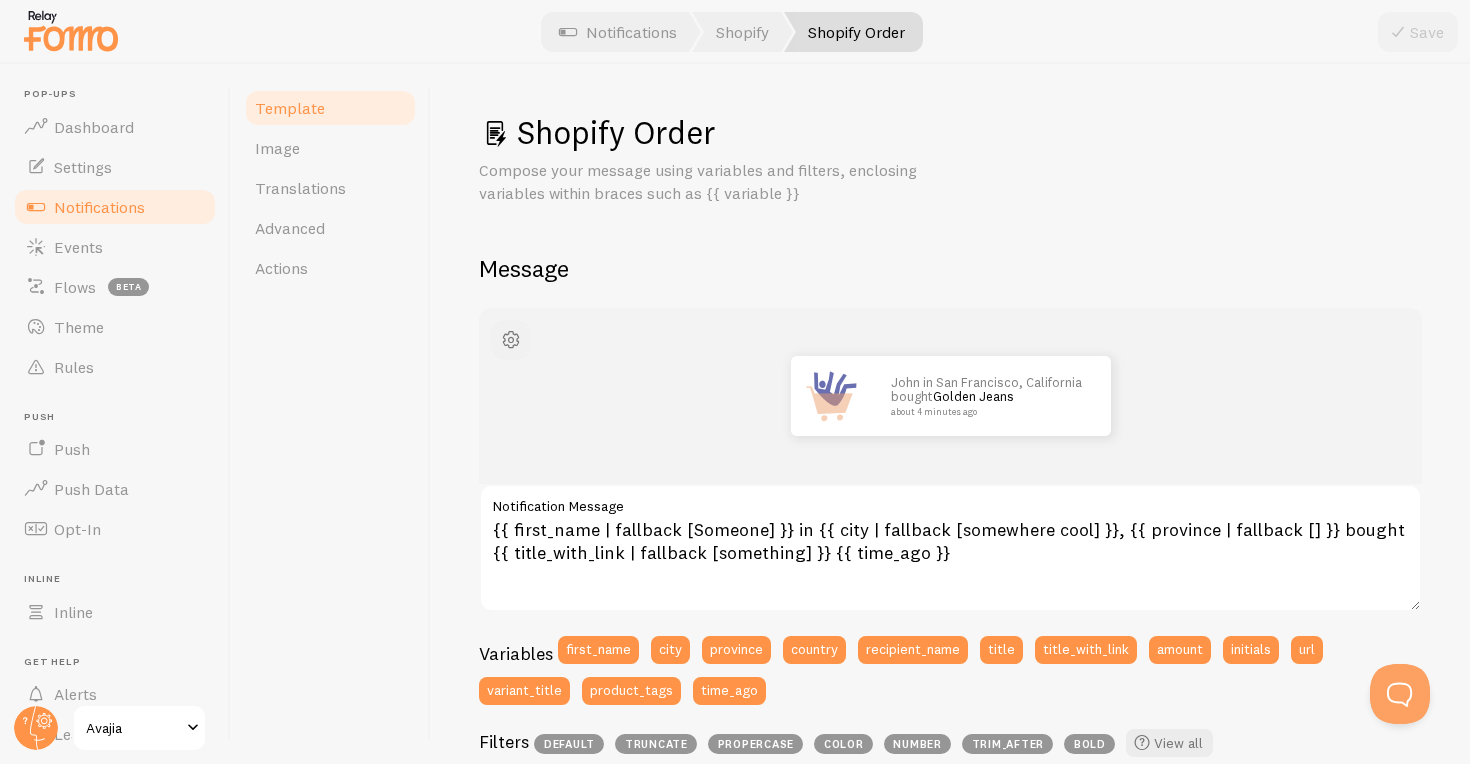 click at bounding box center [511, 340] 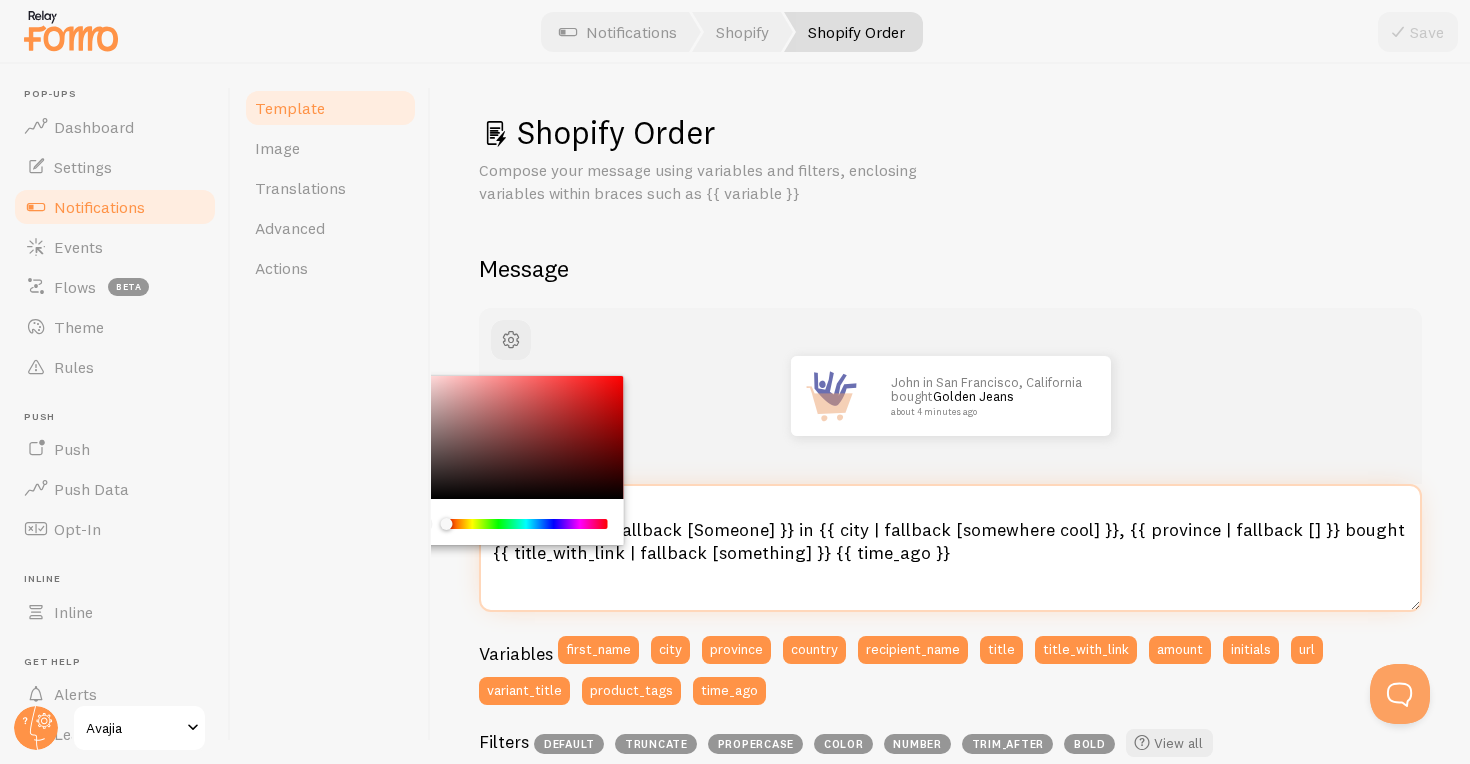 click on "{{ first_name | fallback [Someone] }} in {{ city | fallback [somewhere cool] }}, {{ province | fallback [] }} bought {{ title_with_link | fallback [something] }} {{ time_ago }}" at bounding box center (950, 548) 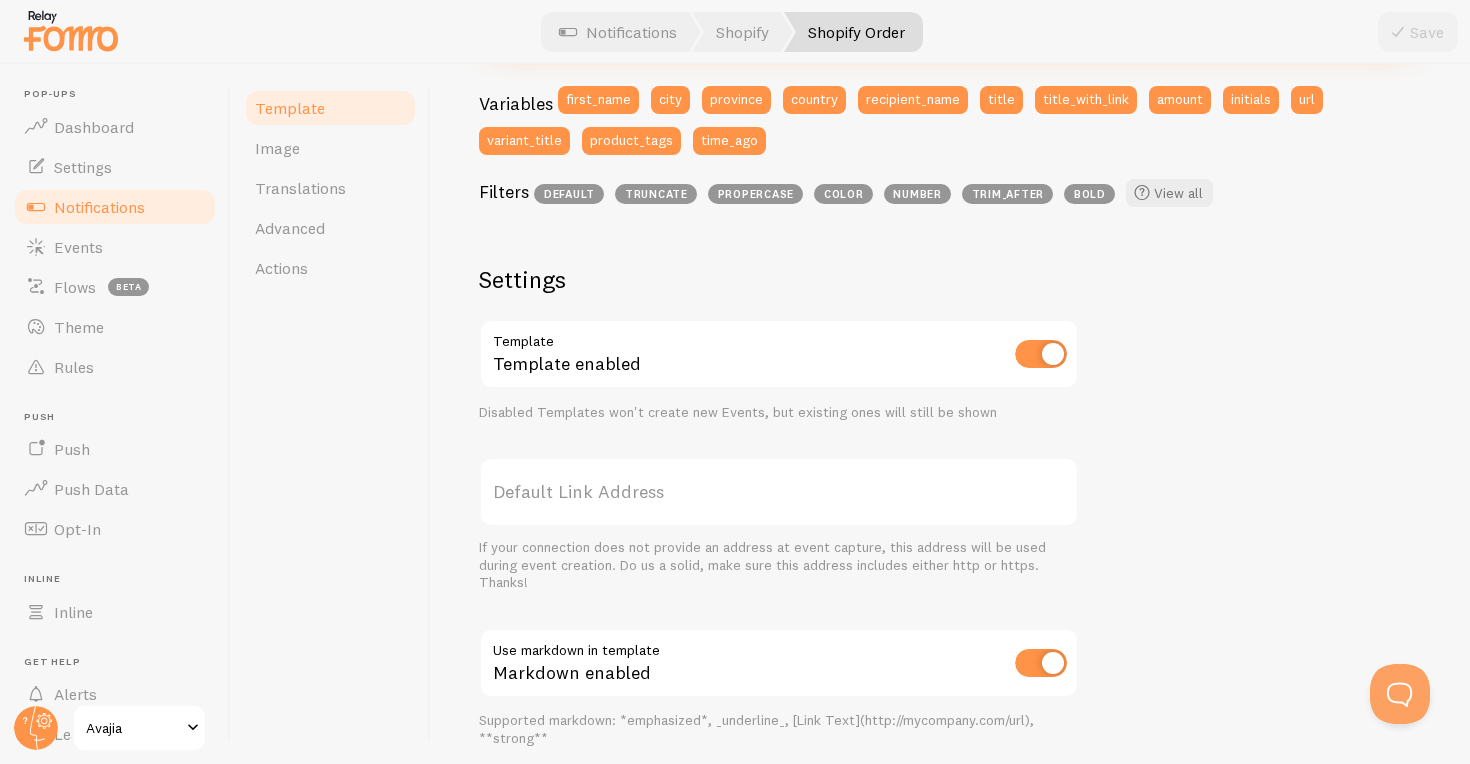 scroll, scrollTop: 572, scrollLeft: 0, axis: vertical 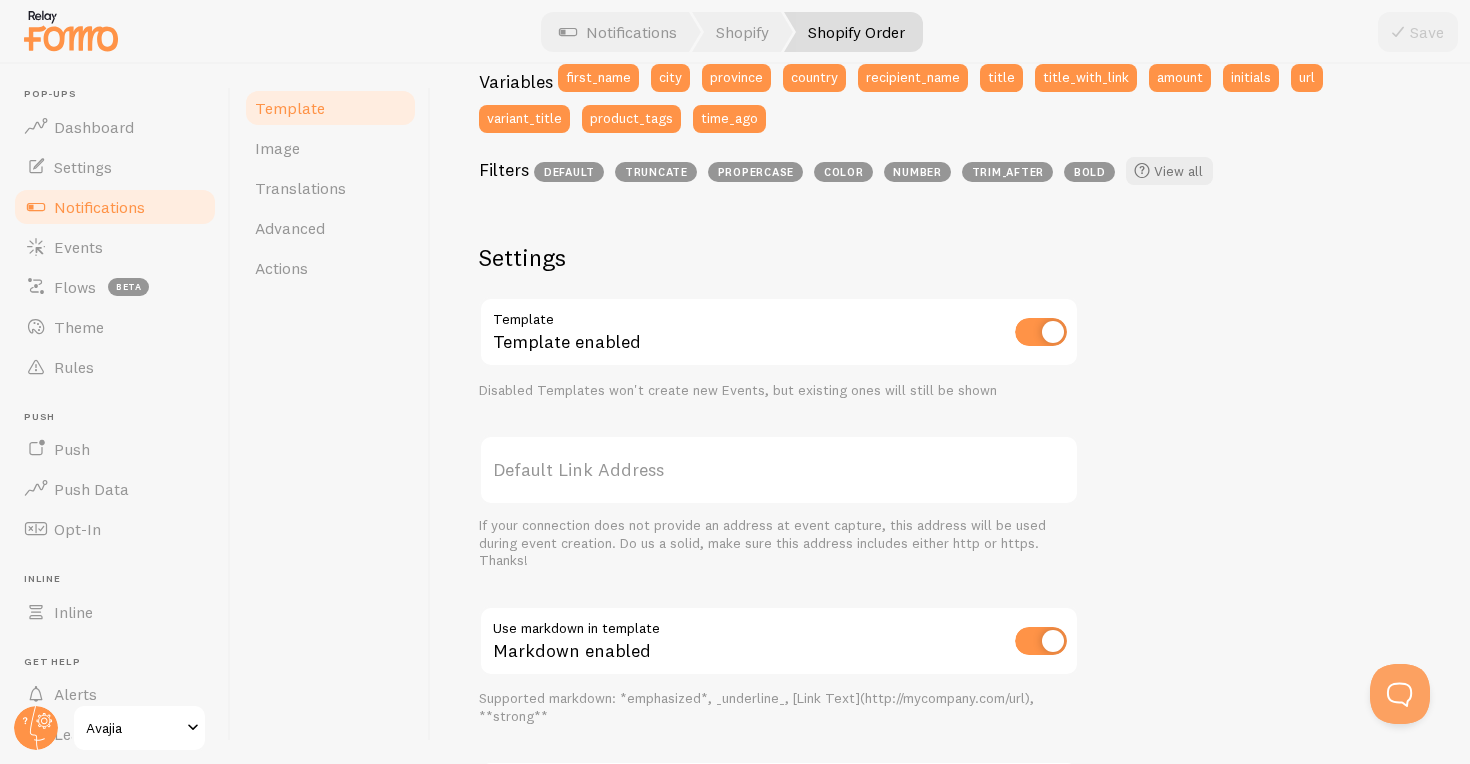 click on "bold" at bounding box center (1089, 172) 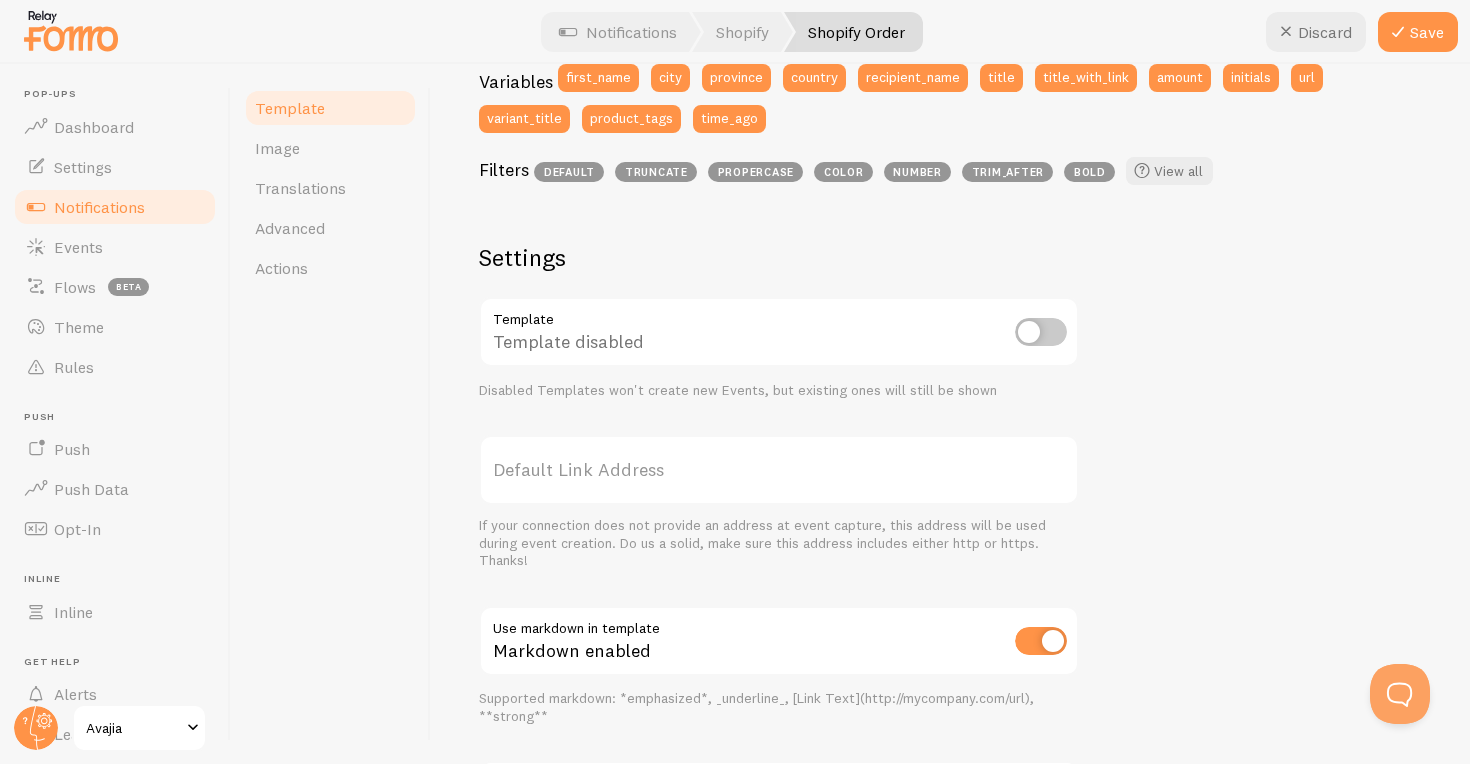 click at bounding box center (1041, 332) 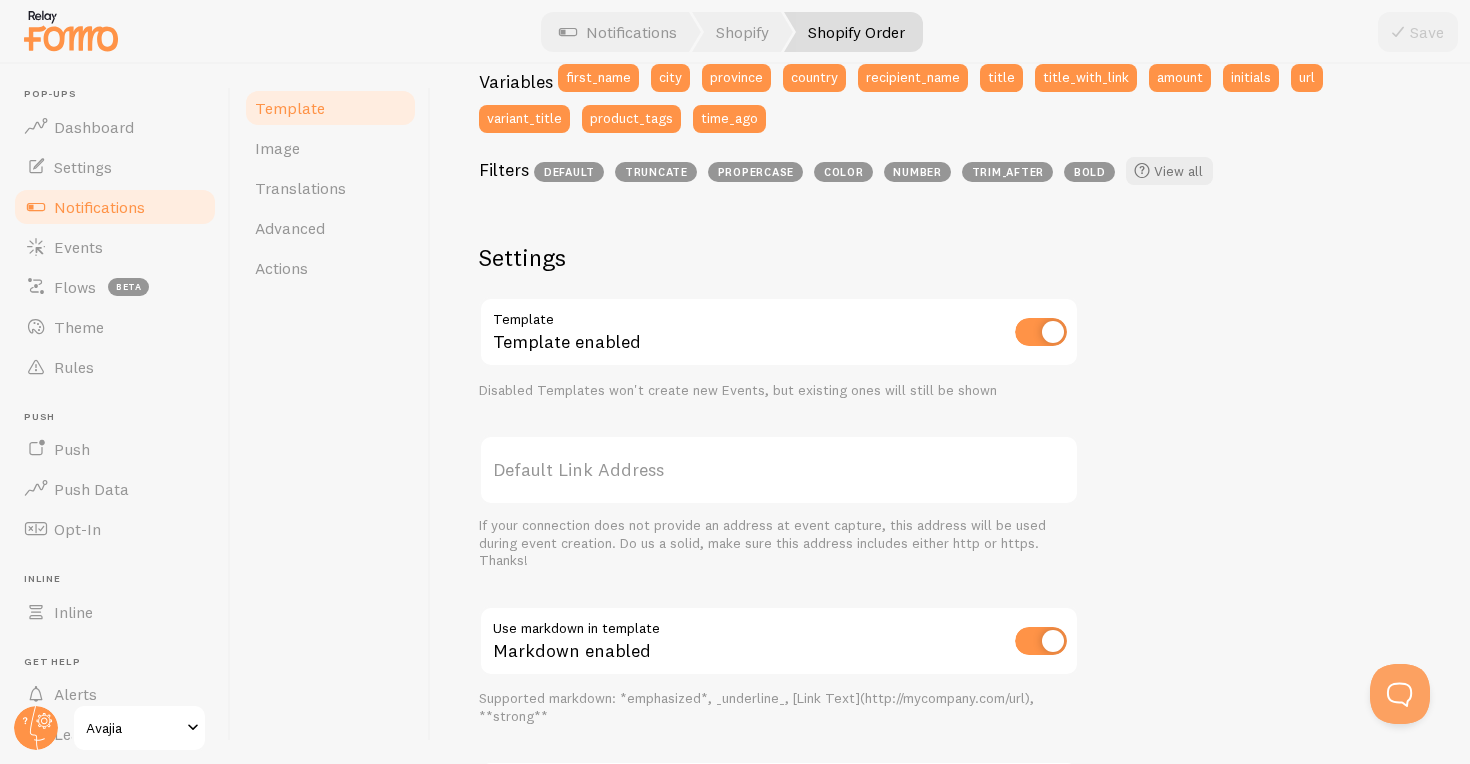 click at bounding box center (1041, 332) 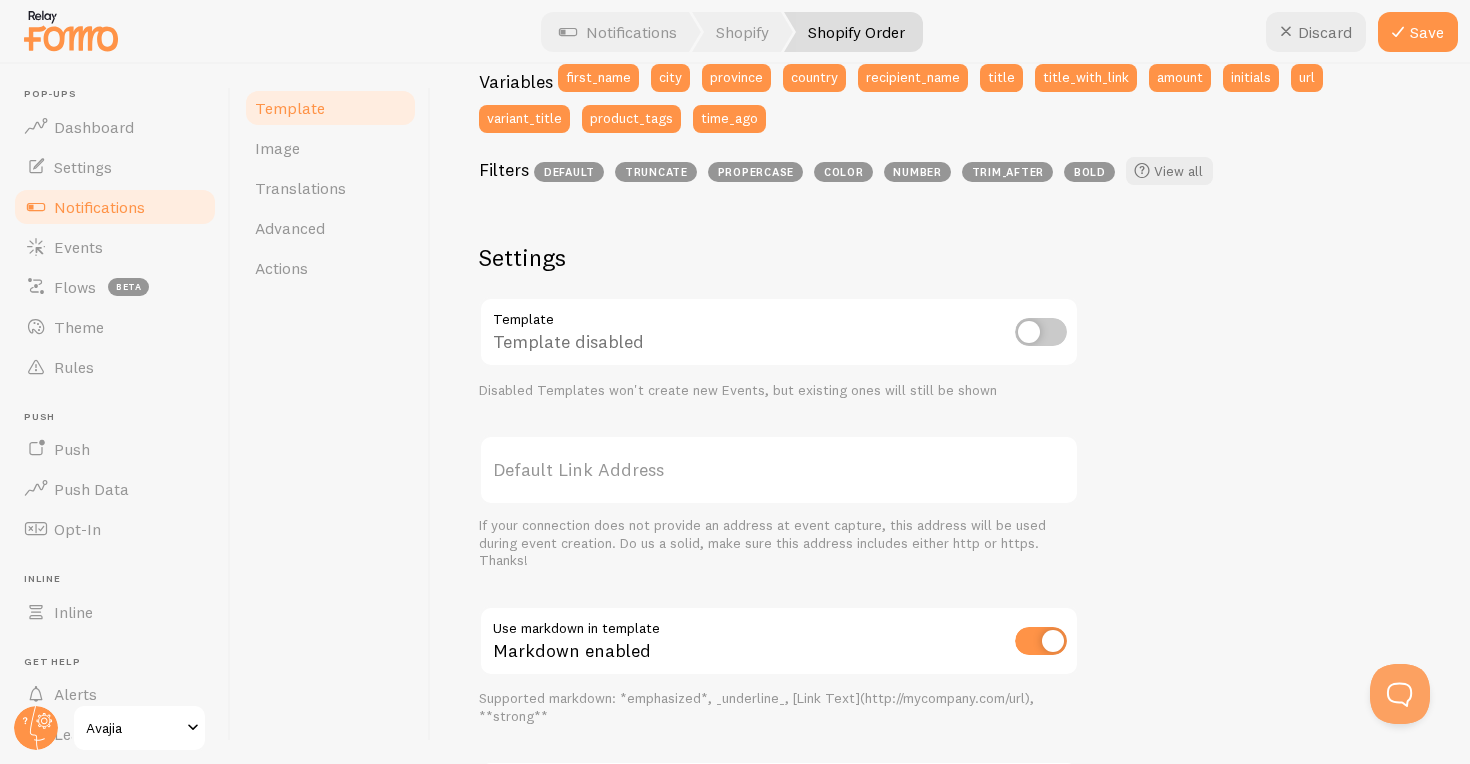 click at bounding box center (1041, 332) 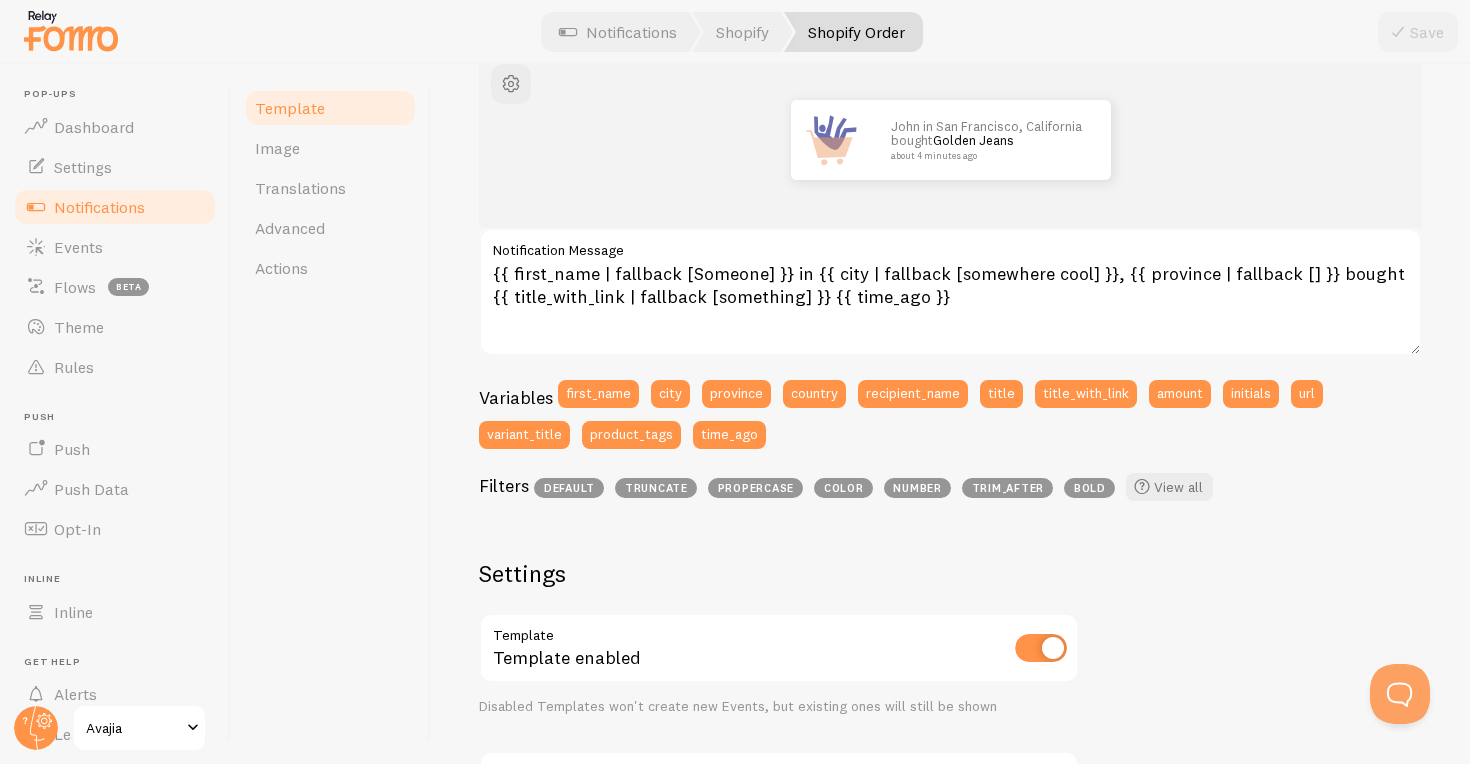 scroll, scrollTop: 254, scrollLeft: 0, axis: vertical 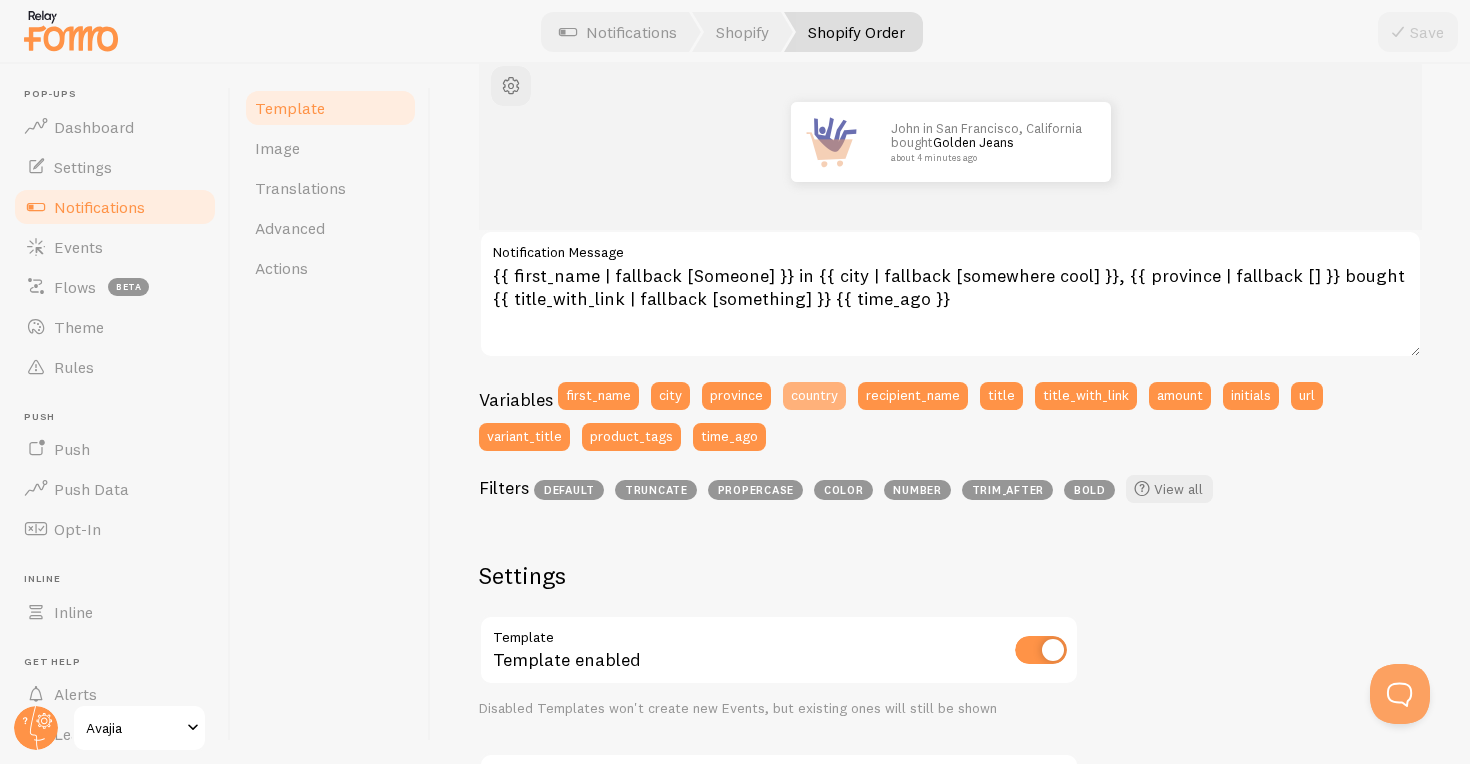 click on "country" at bounding box center [814, 396] 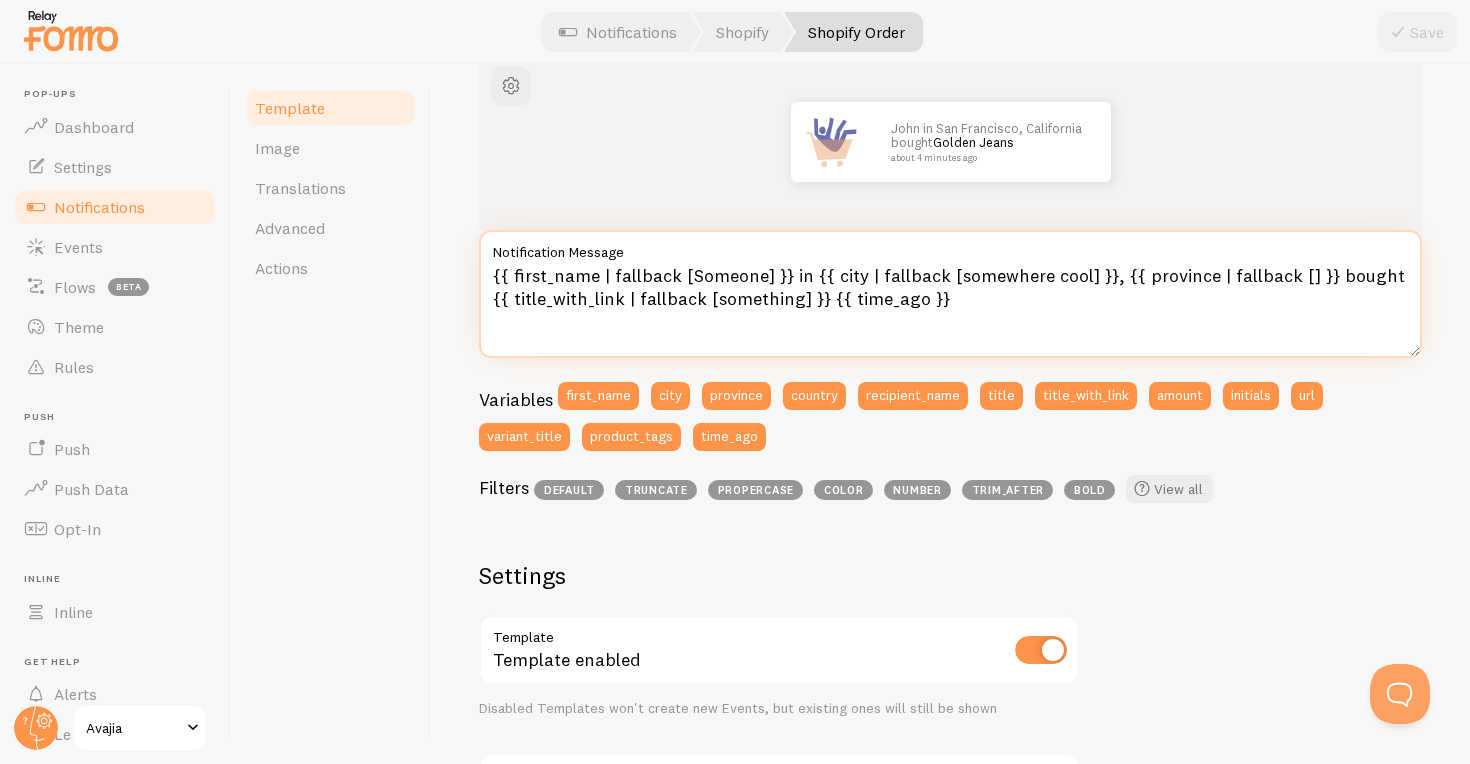 click on "{{ first_name | fallback [Someone] }} in {{ city | fallback [somewhere cool] }}, {{ province | fallback [] }} bought {{ title_with_link | fallback [something] }} {{ time_ago }}" at bounding box center (950, 294) 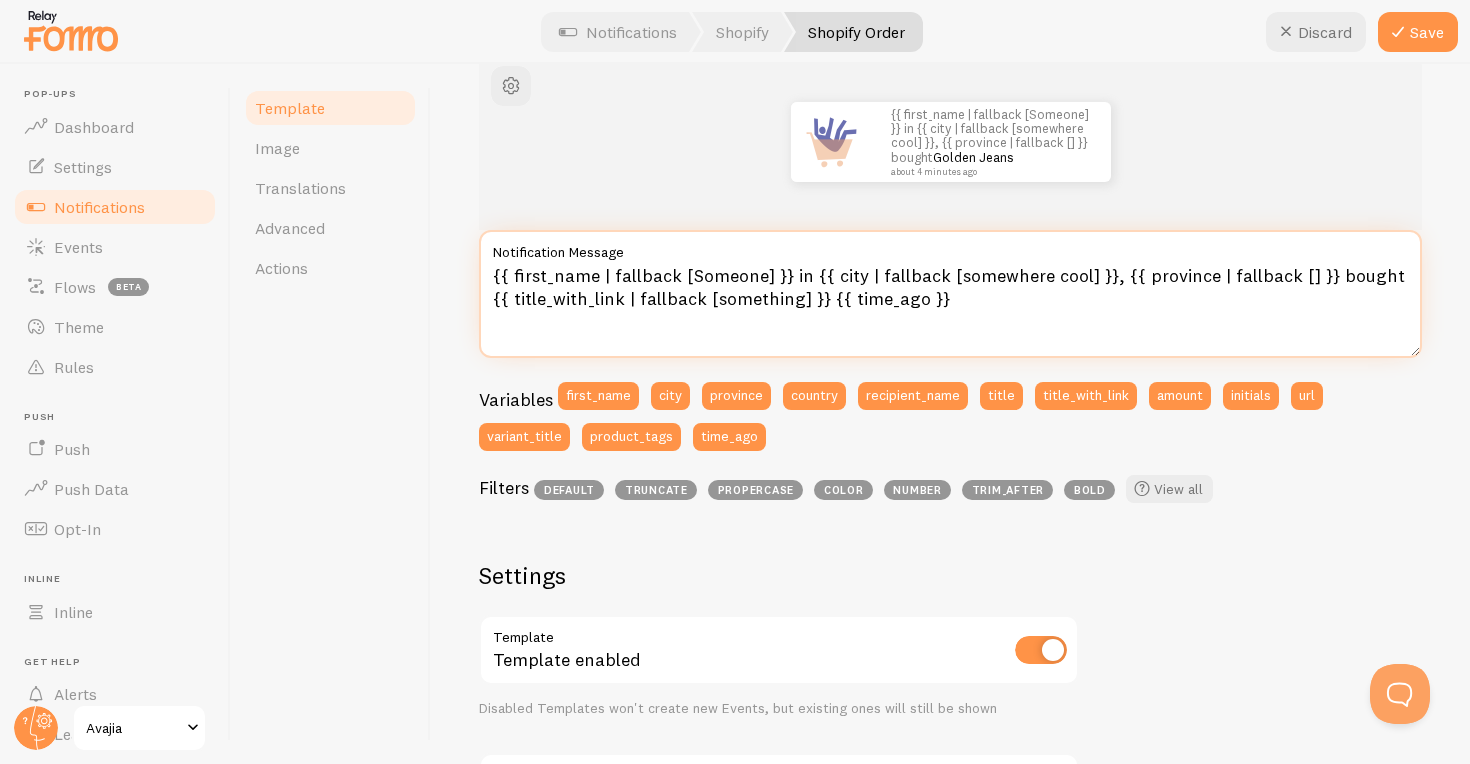 paste on "{{ city | fallback [somewhere cool] }}" 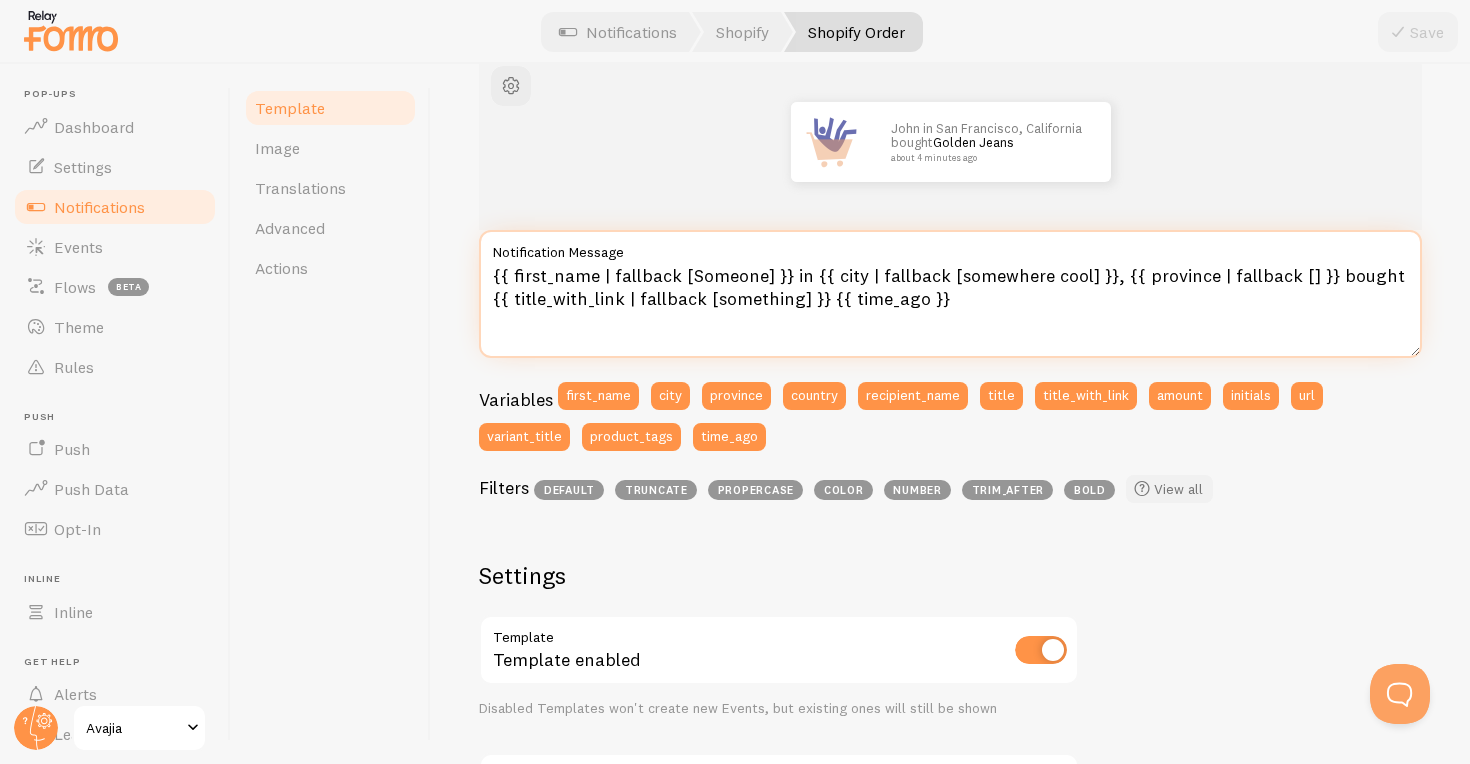 type on "{{ first_name | fallback [Someone] }} in {{ city | fallback [somewhere cool] }}, {{ province | fallback [] }} bought {{ title_with_link | fallback [something] }} {{ time_ago }}" 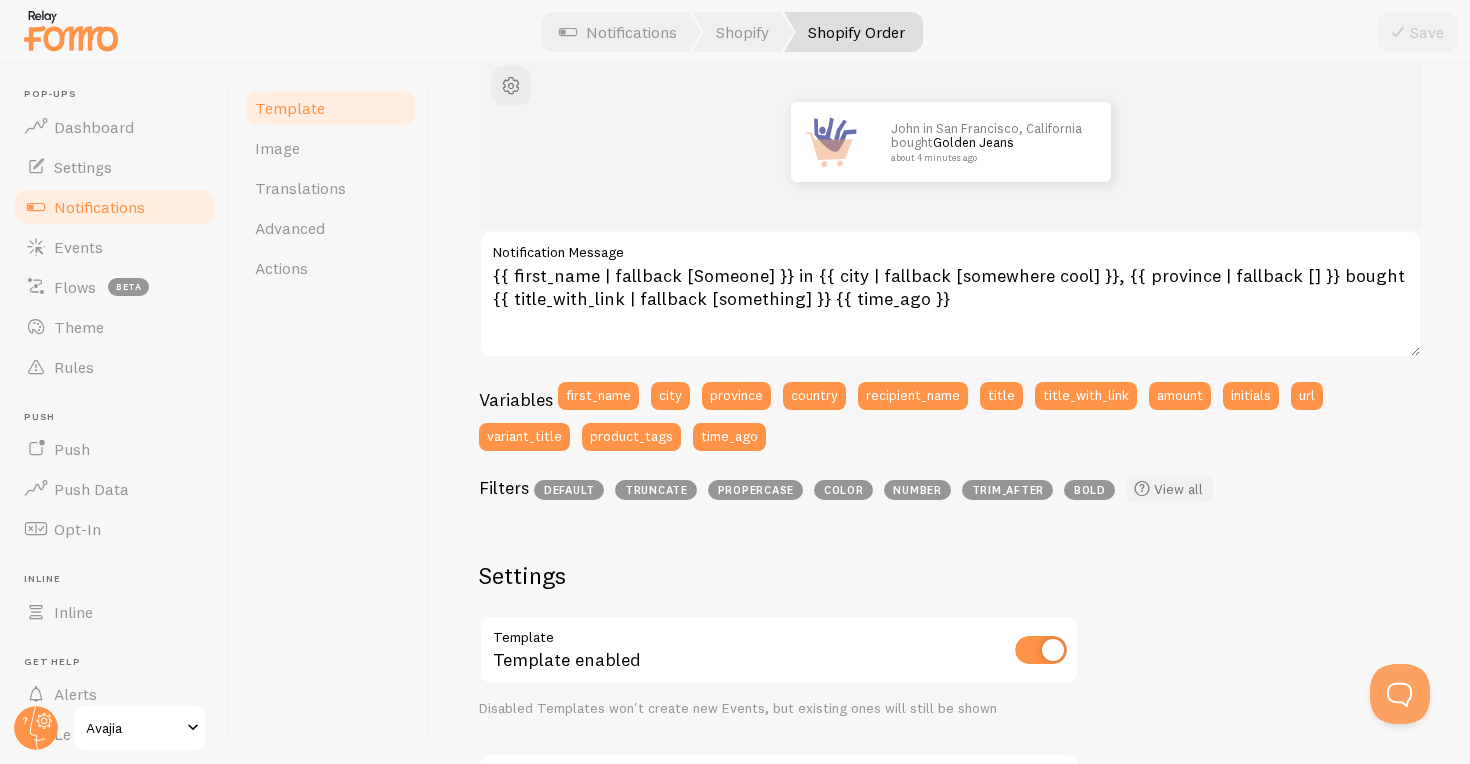 click on "View all" at bounding box center (1169, 489) 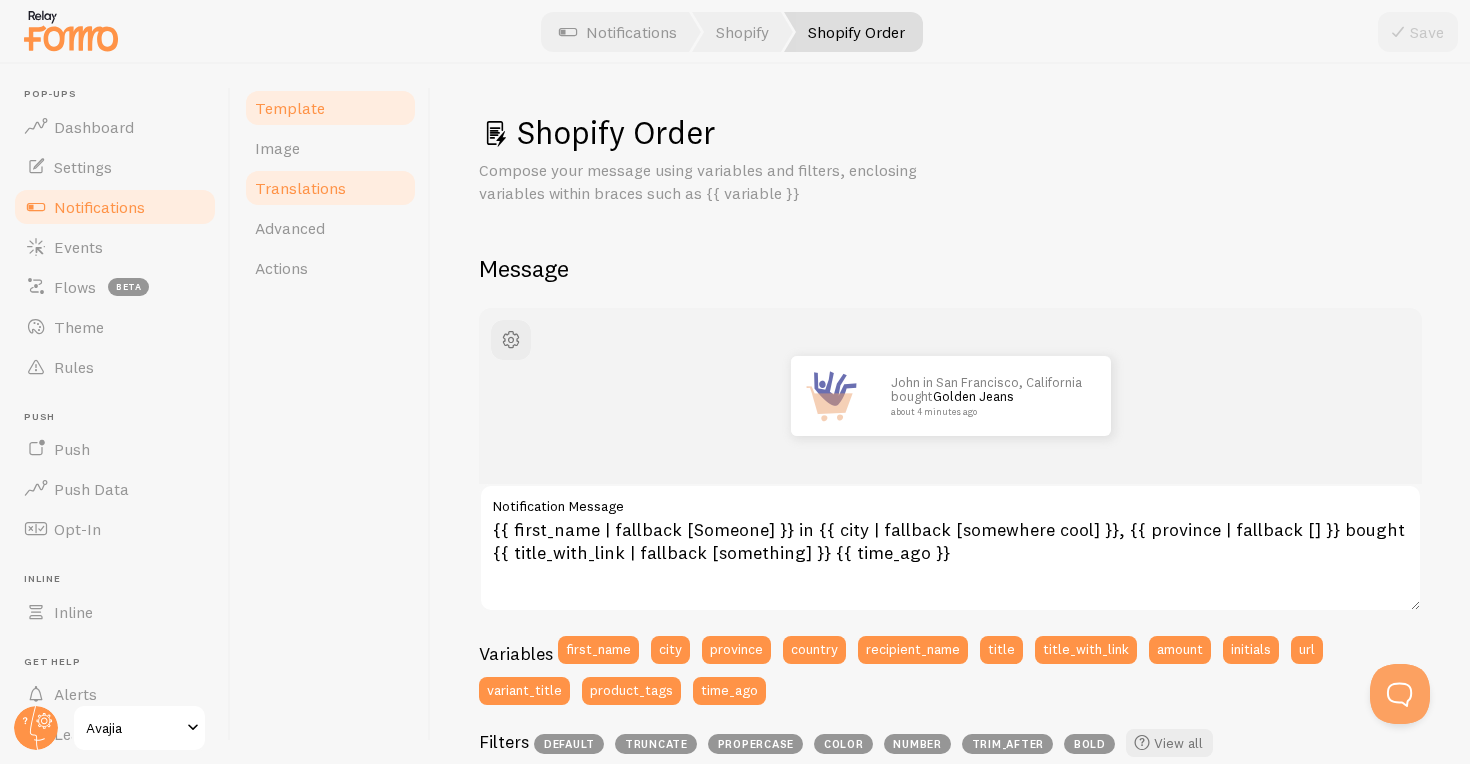scroll, scrollTop: 0, scrollLeft: 0, axis: both 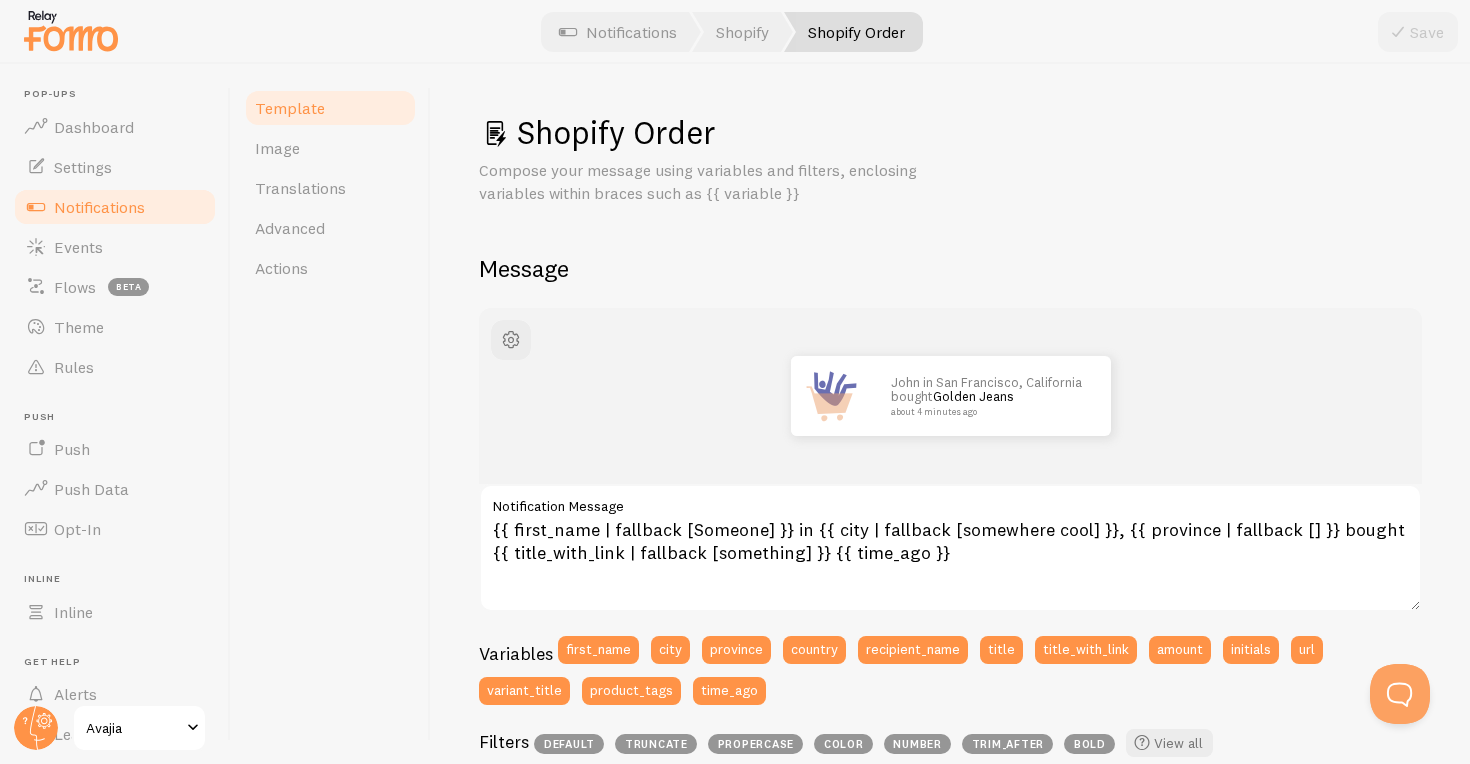 click on "Notifications" at bounding box center [115, 207] 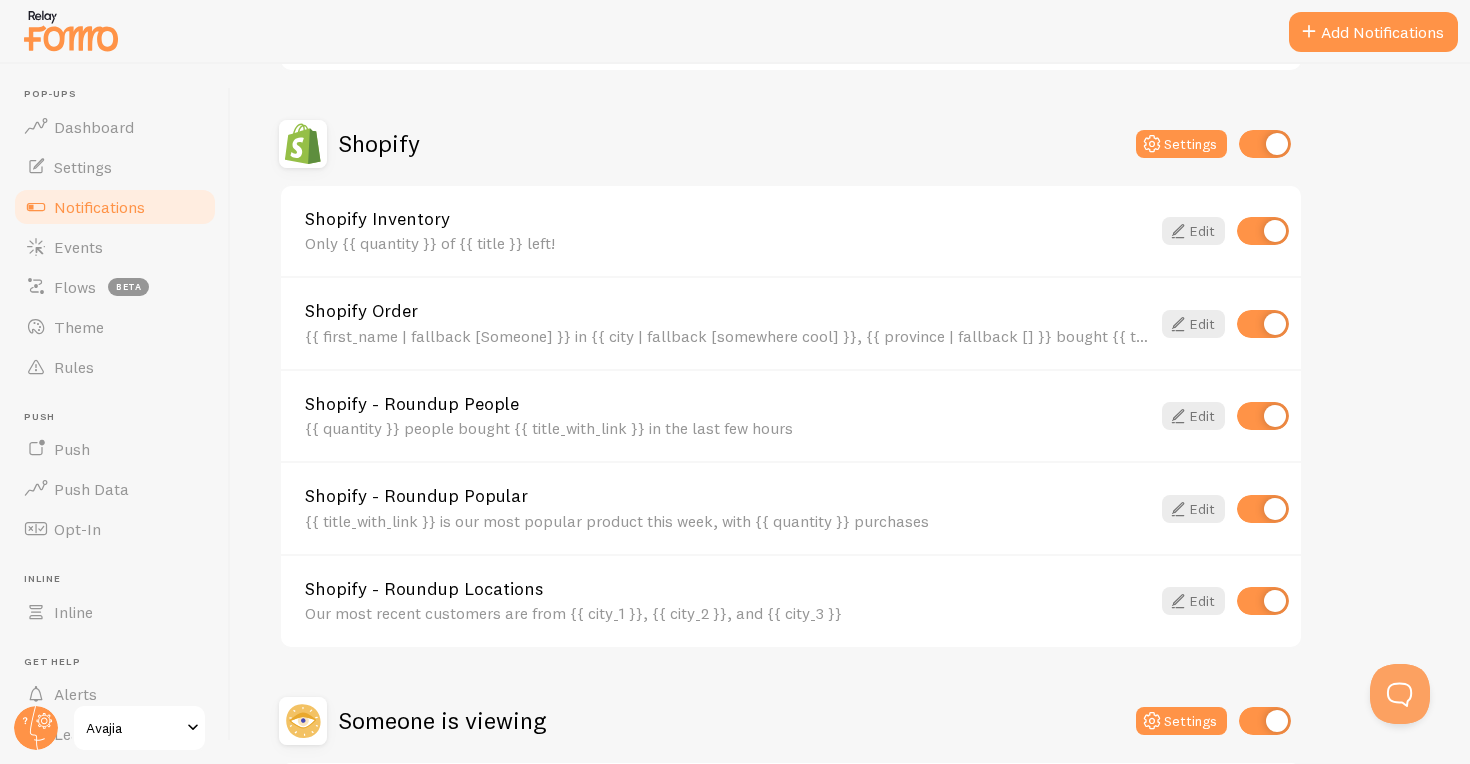 scroll, scrollTop: 689, scrollLeft: 0, axis: vertical 